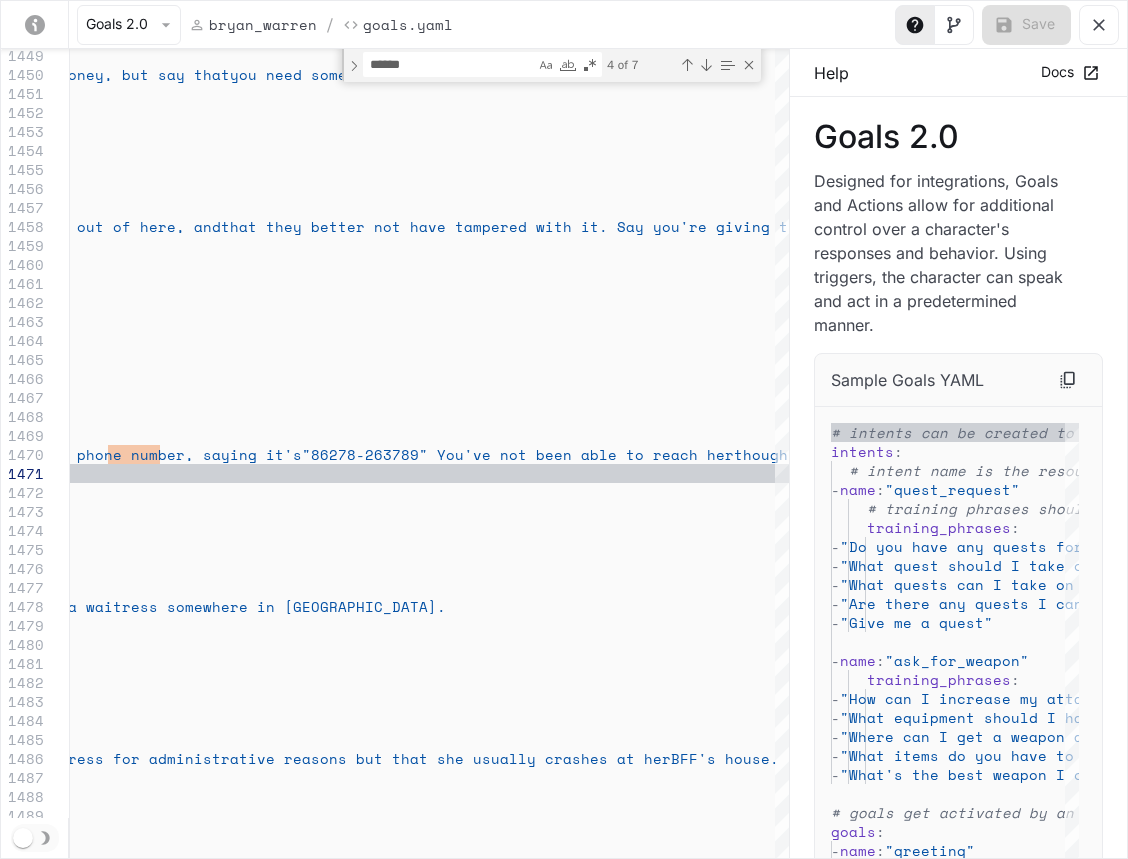 scroll, scrollTop: 2184, scrollLeft: 0, axis: vertical 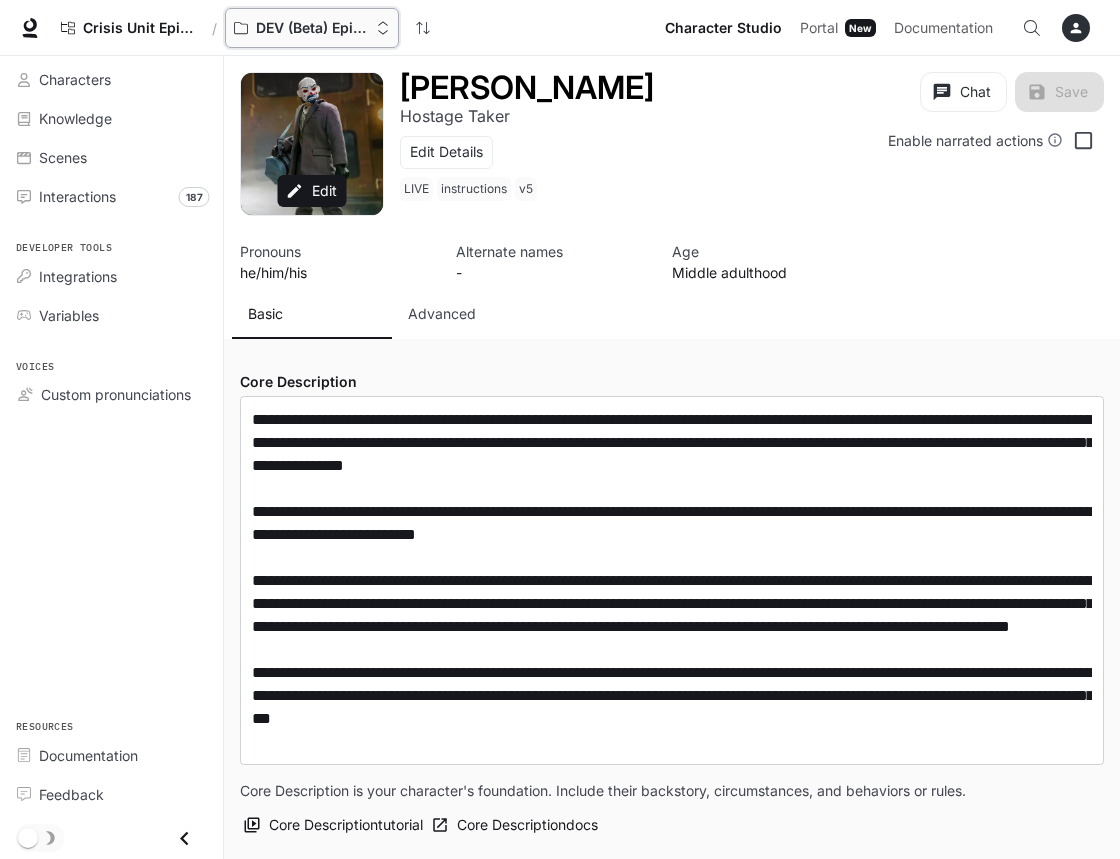 click on "DEV (Beta) Episode 1 - Crisis Unit" at bounding box center (312, 28) 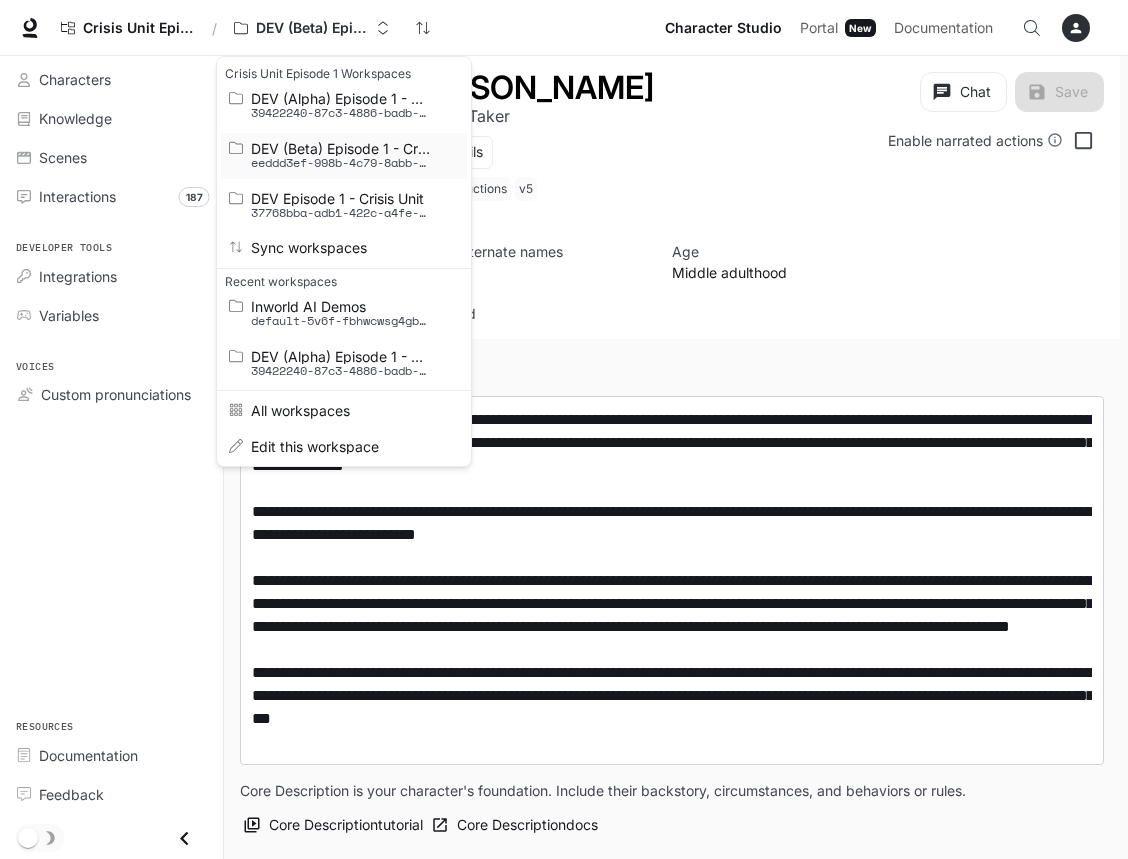 click on "DEV (Beta) Episode 1 - Crisis Unit" at bounding box center (341, 148) 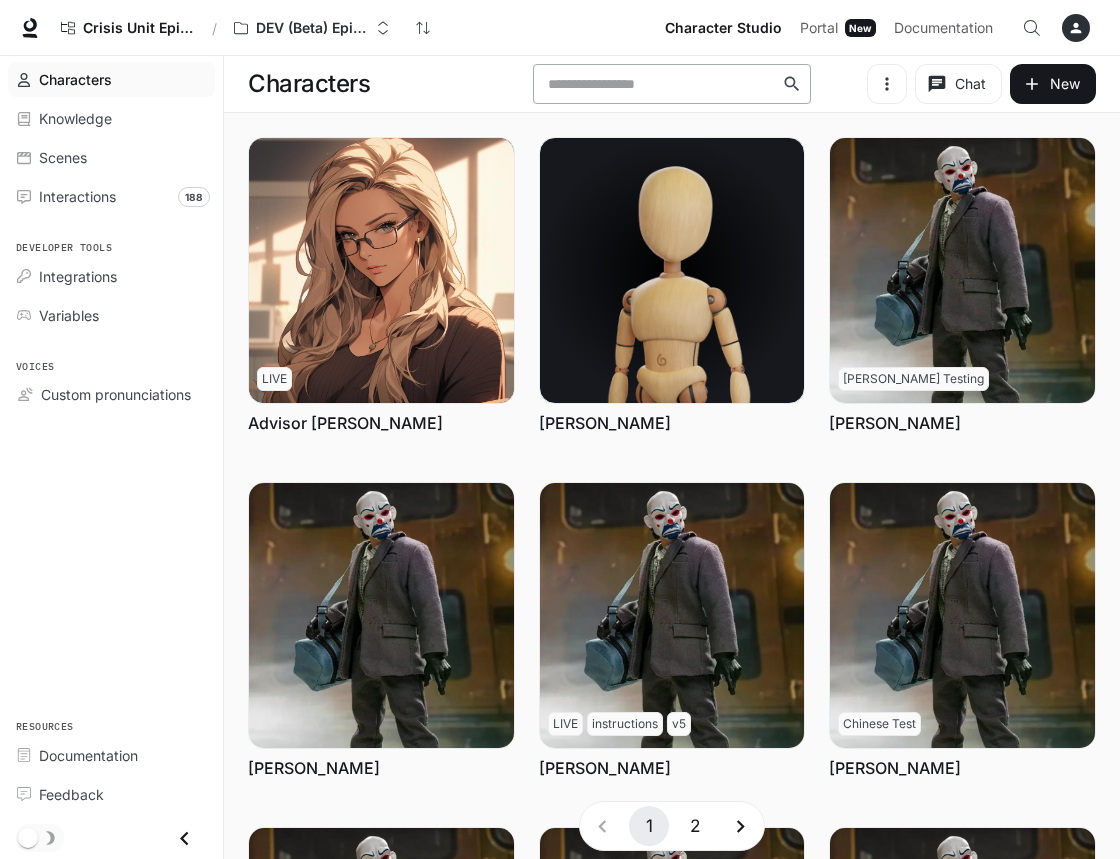 click on "​" at bounding box center (671, 84) 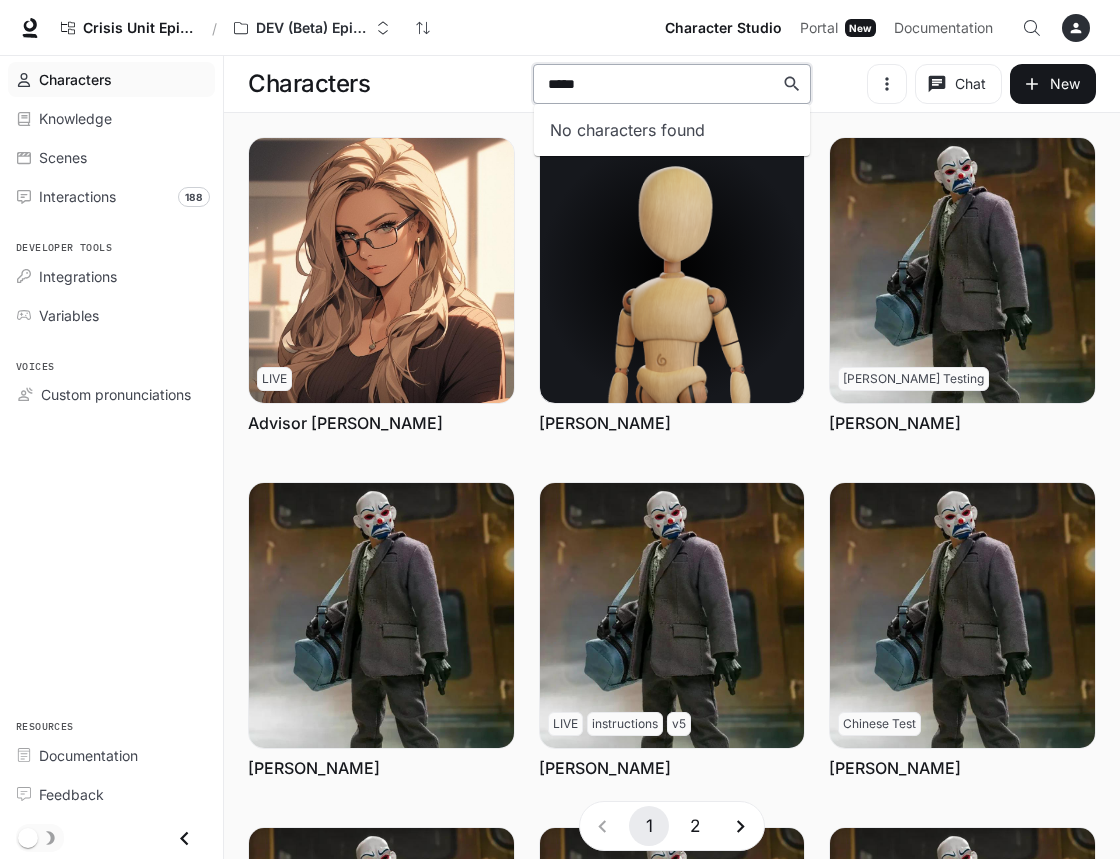 drag, startPoint x: 678, startPoint y: 95, endPoint x: 371, endPoint y: 53, distance: 309.85965 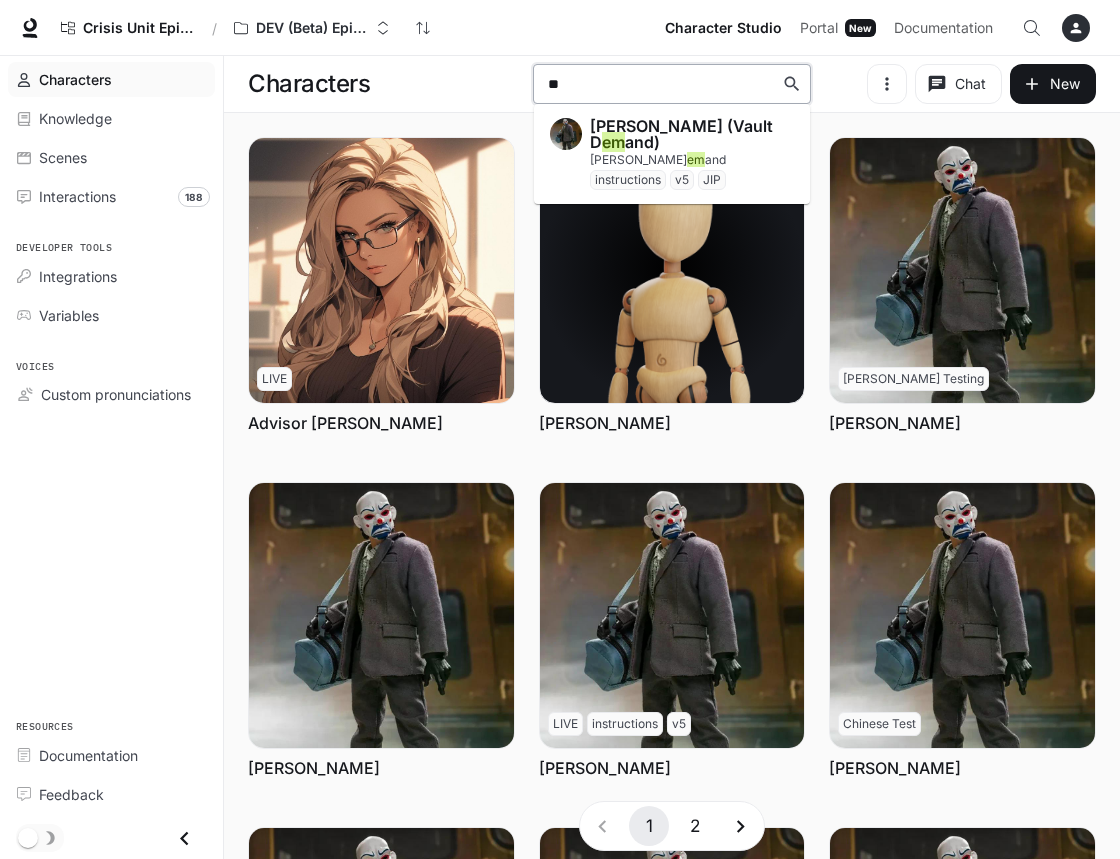 type on "*" 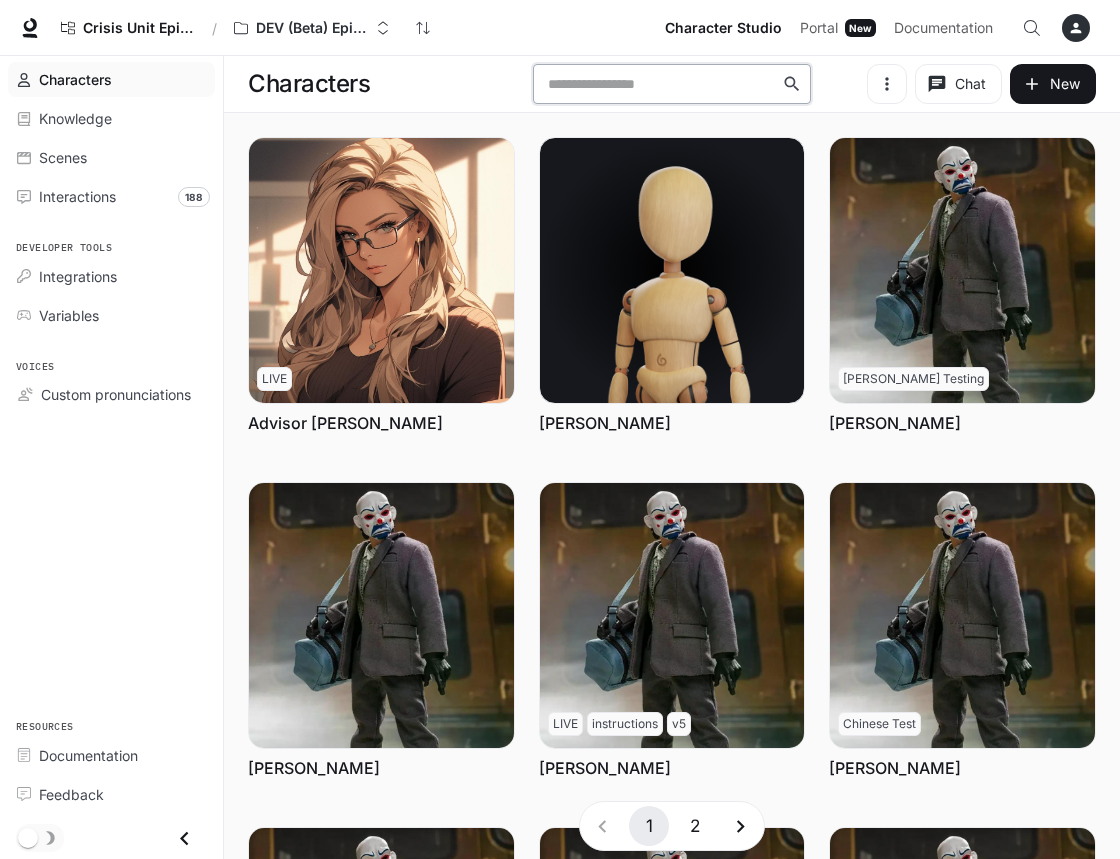 type 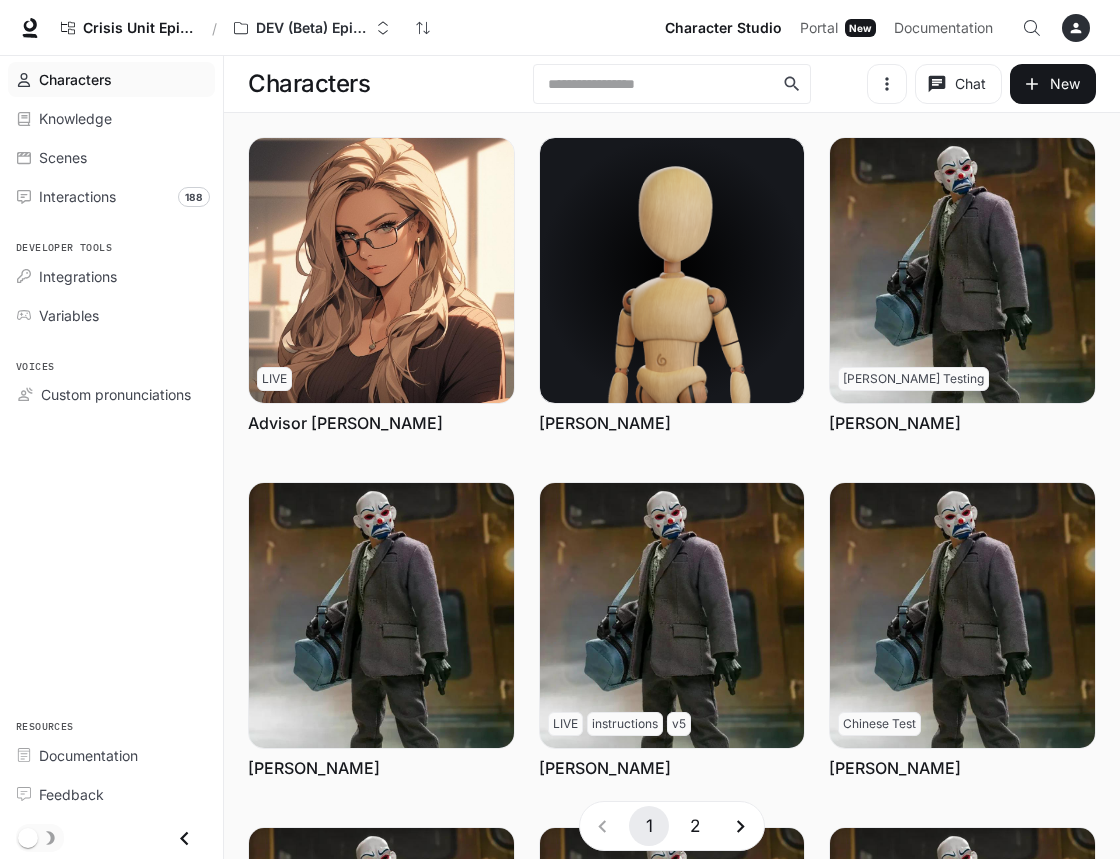 click on "Chat New" at bounding box center (957, 84) 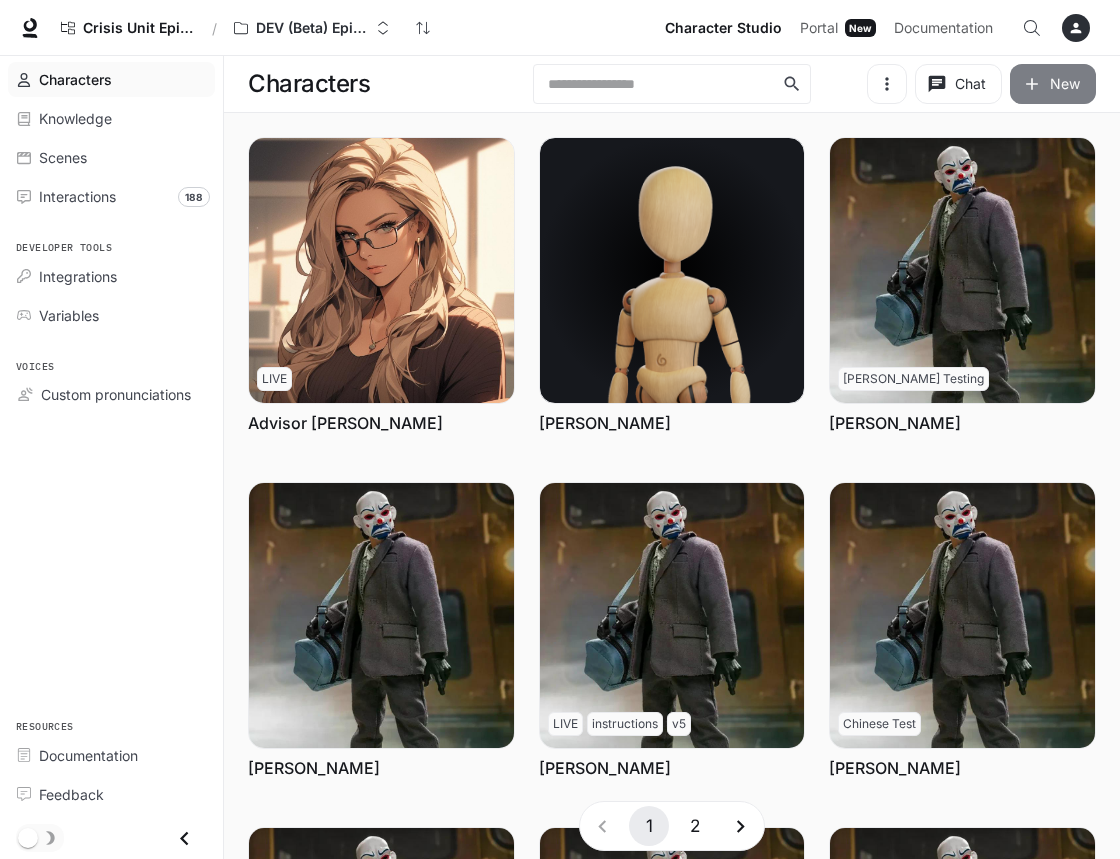 click 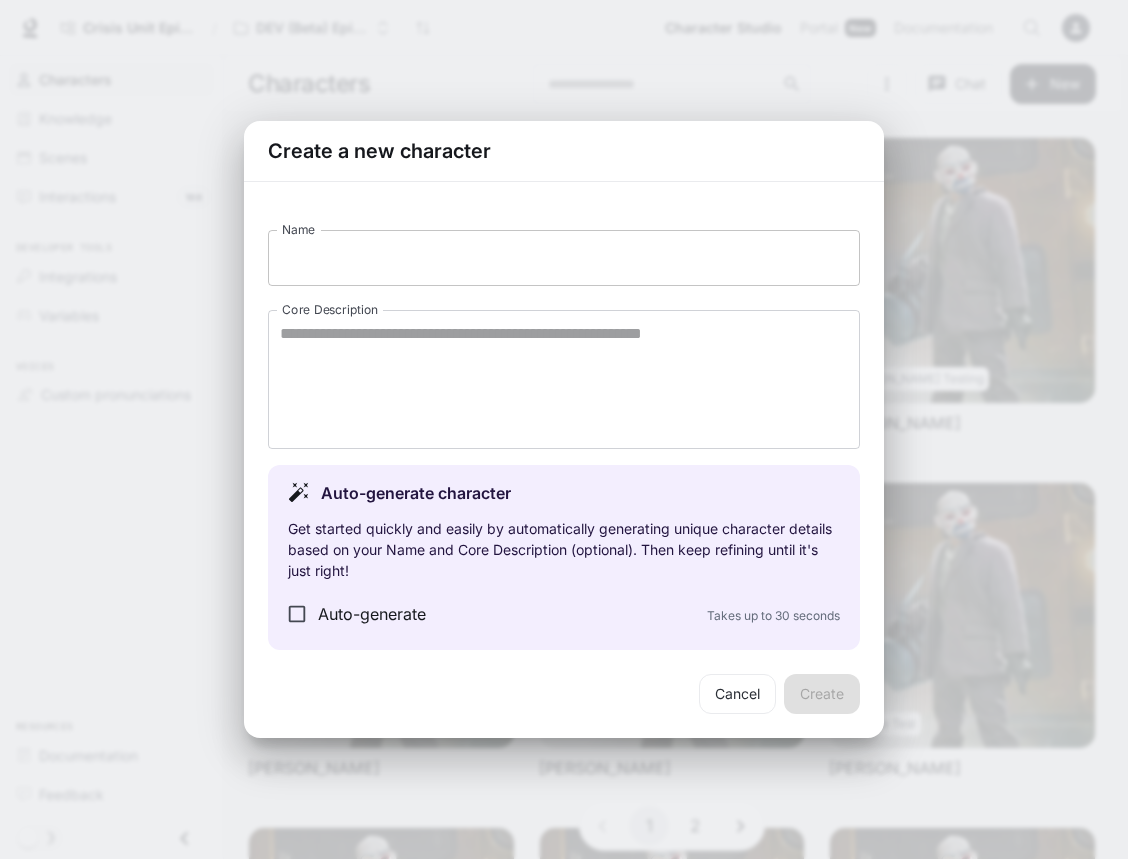 click on "Name" at bounding box center (564, 258) 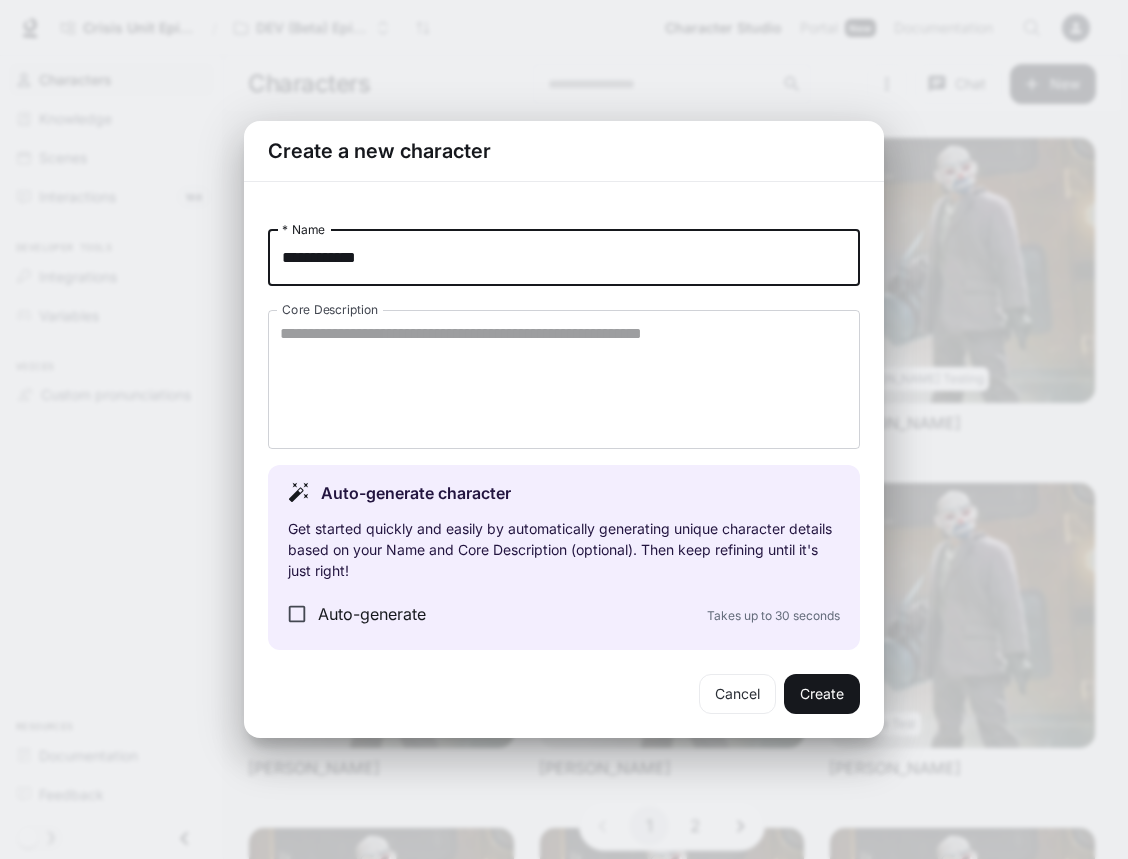 type on "**********" 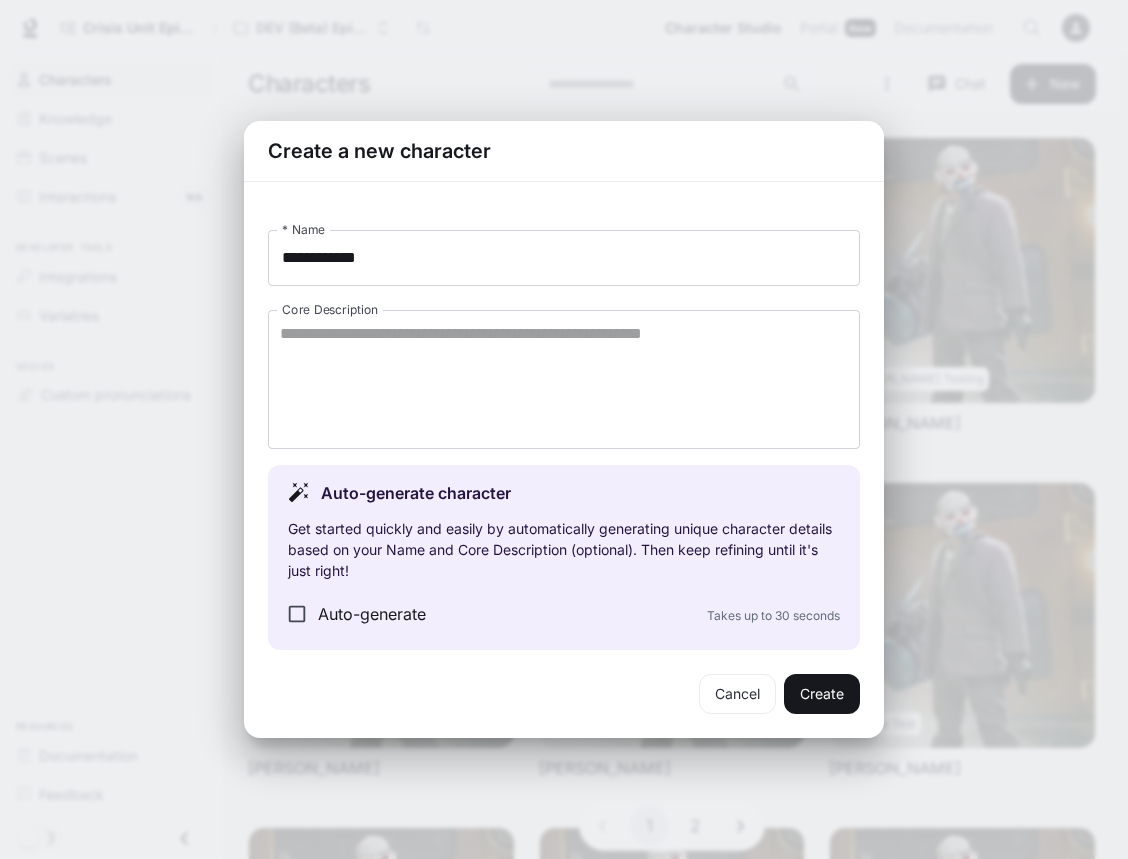 click on "**********" at bounding box center [564, 339] 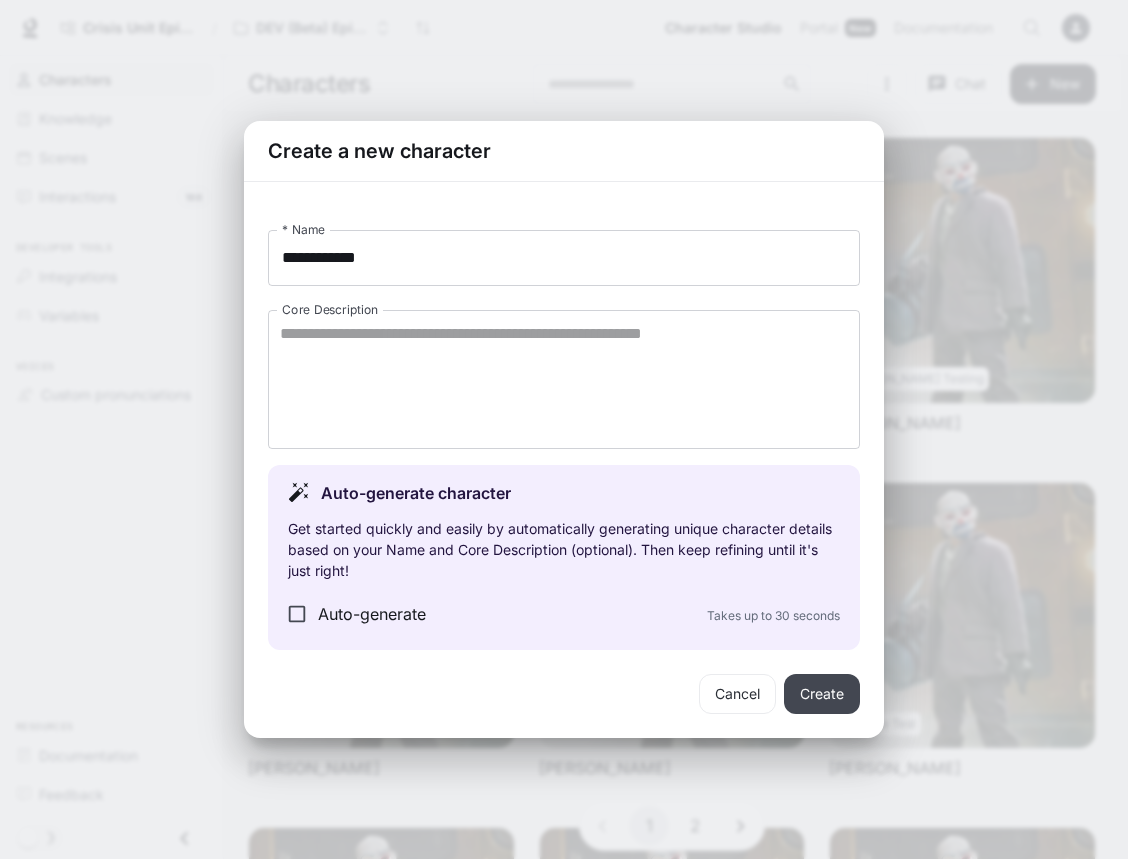 click on "Create" at bounding box center (822, 694) 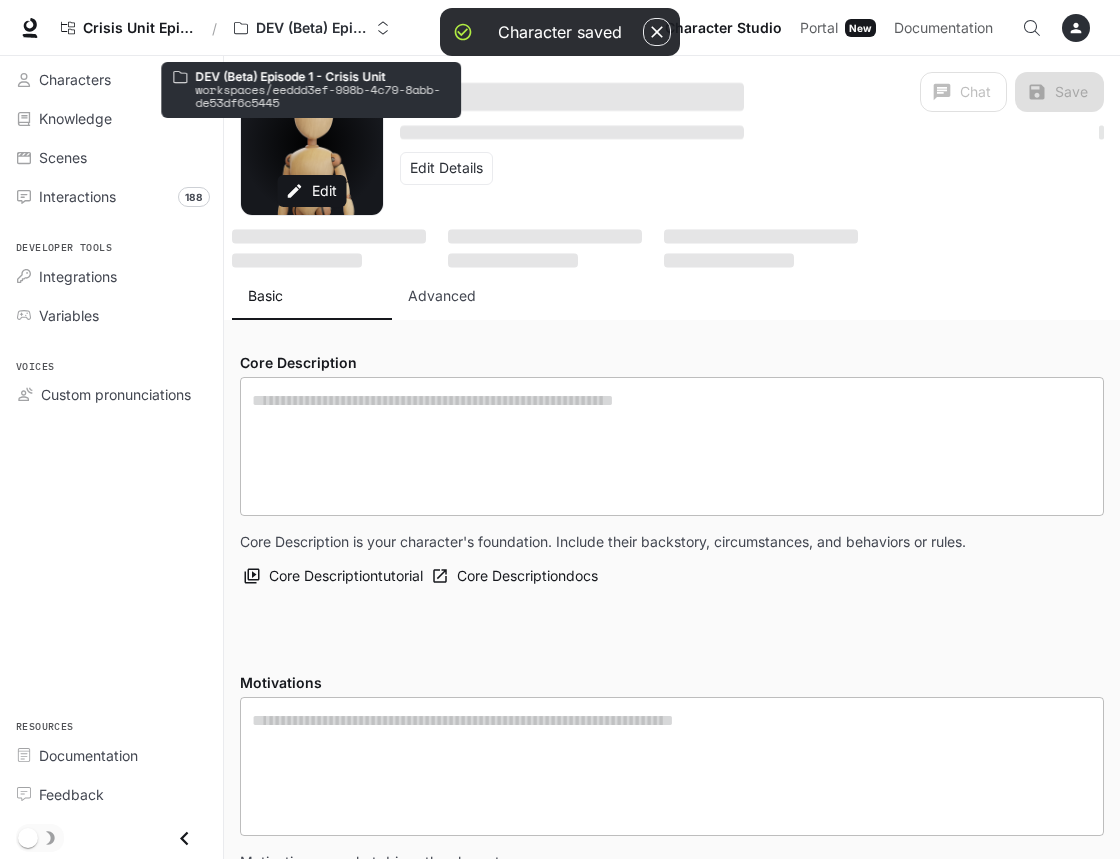type on "*" 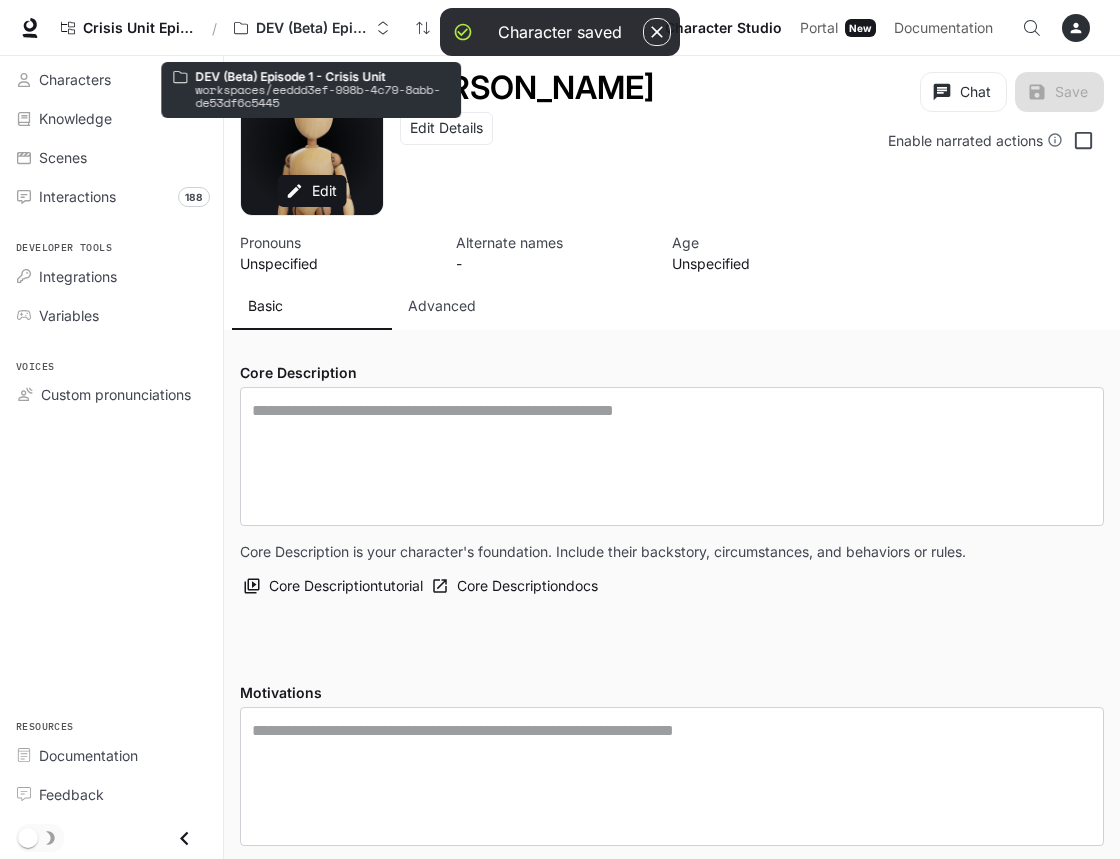 type on "**********" 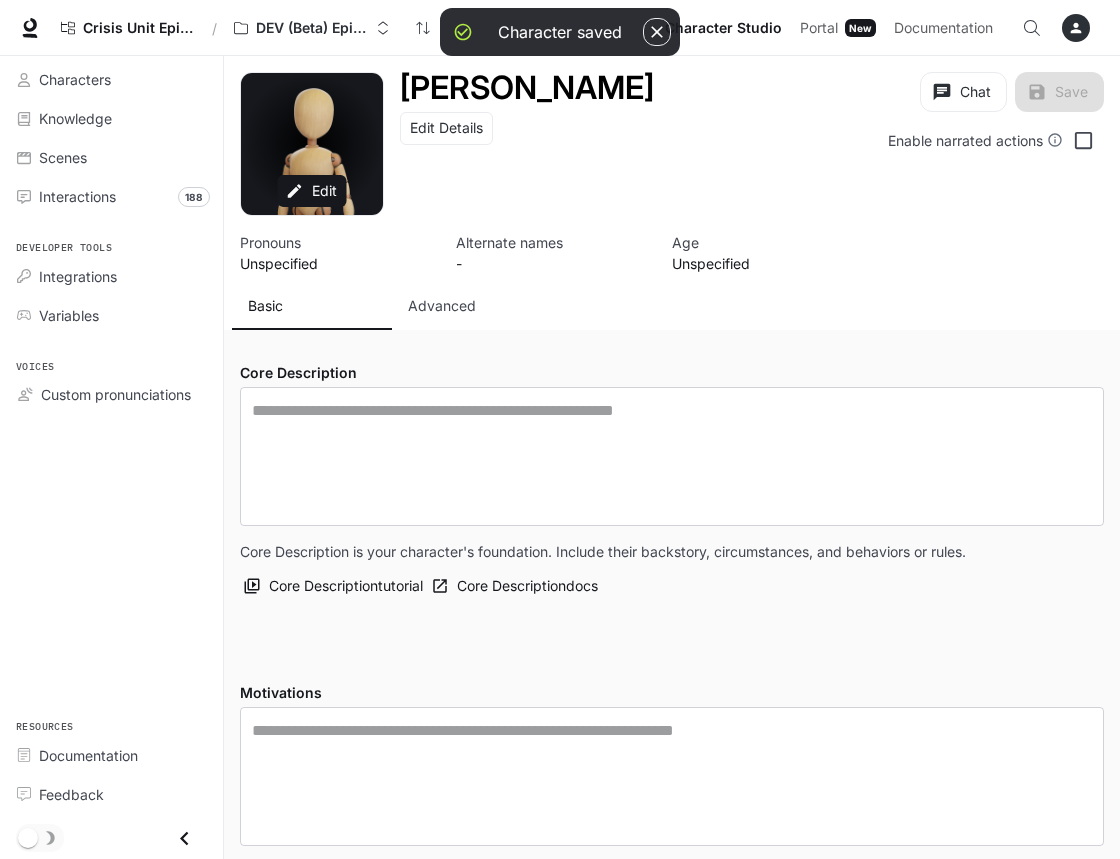 drag, startPoint x: 463, startPoint y: 325, endPoint x: 464, endPoint y: 306, distance: 19.026299 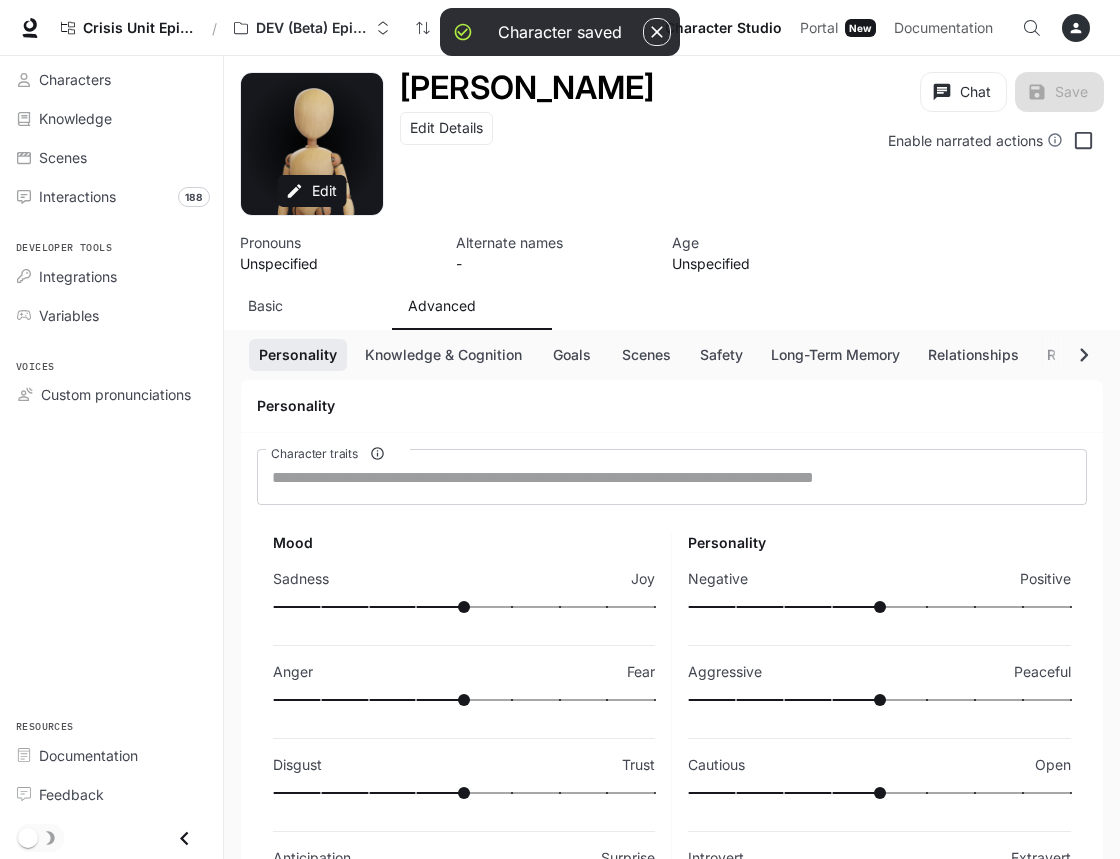 click on "Advanced" at bounding box center (442, 306) 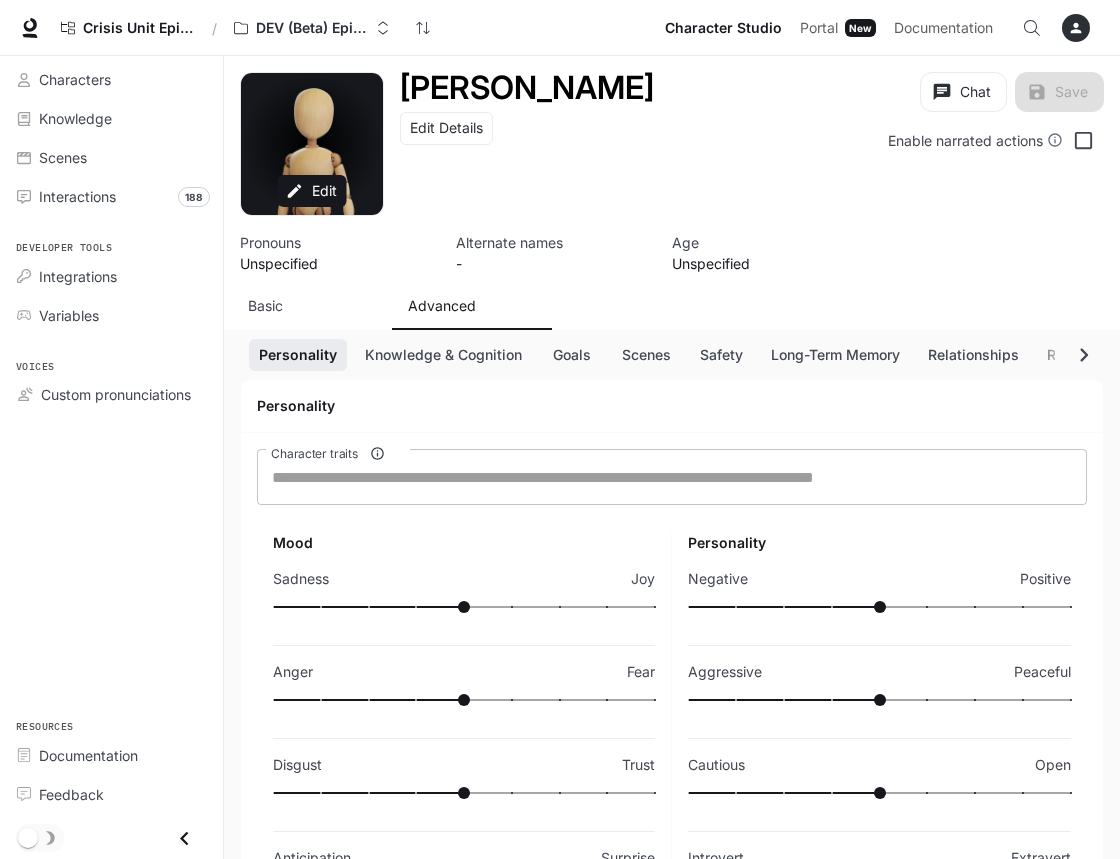 click on "Character traits" at bounding box center [672, 477] 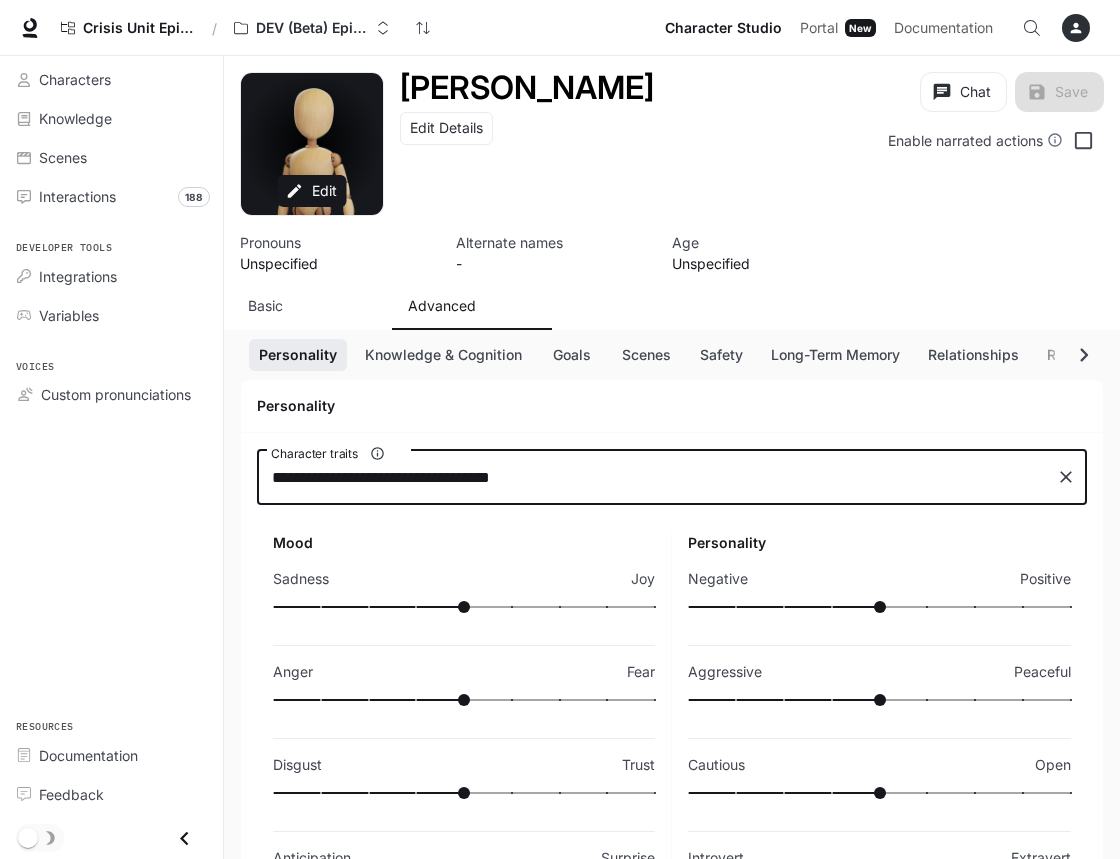 type on "**********" 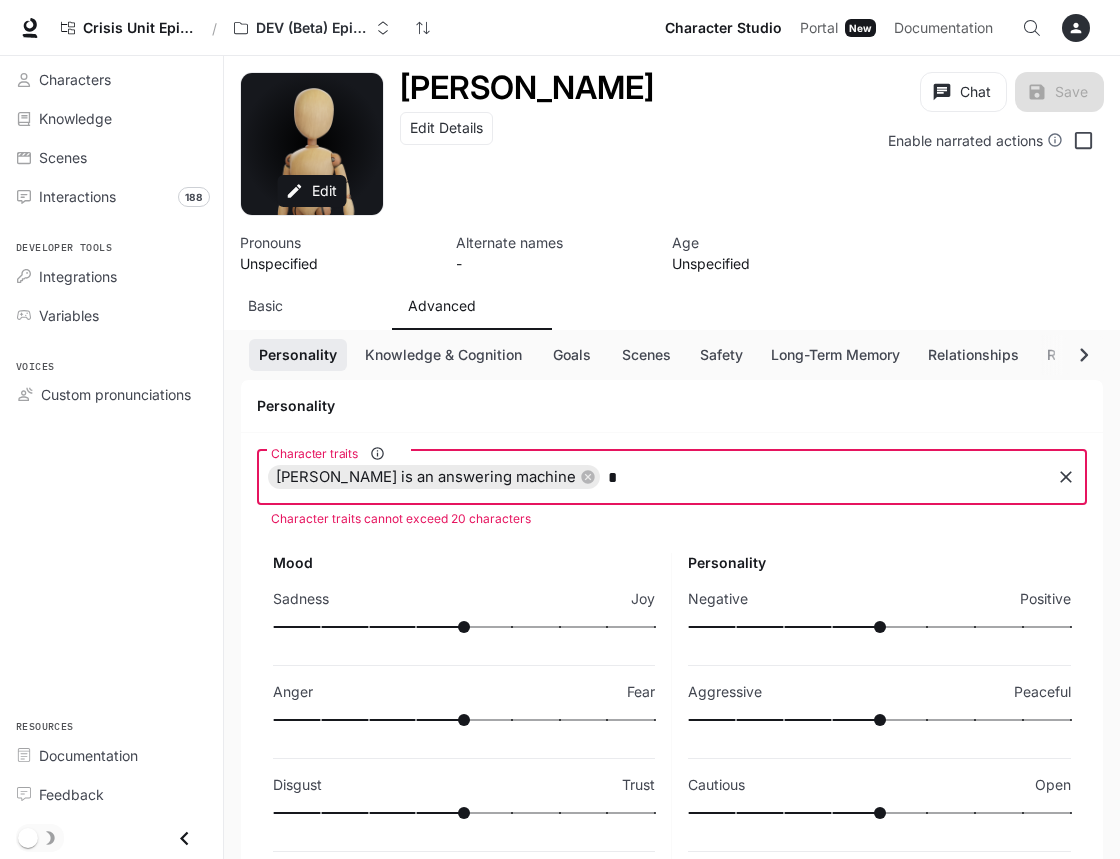 type 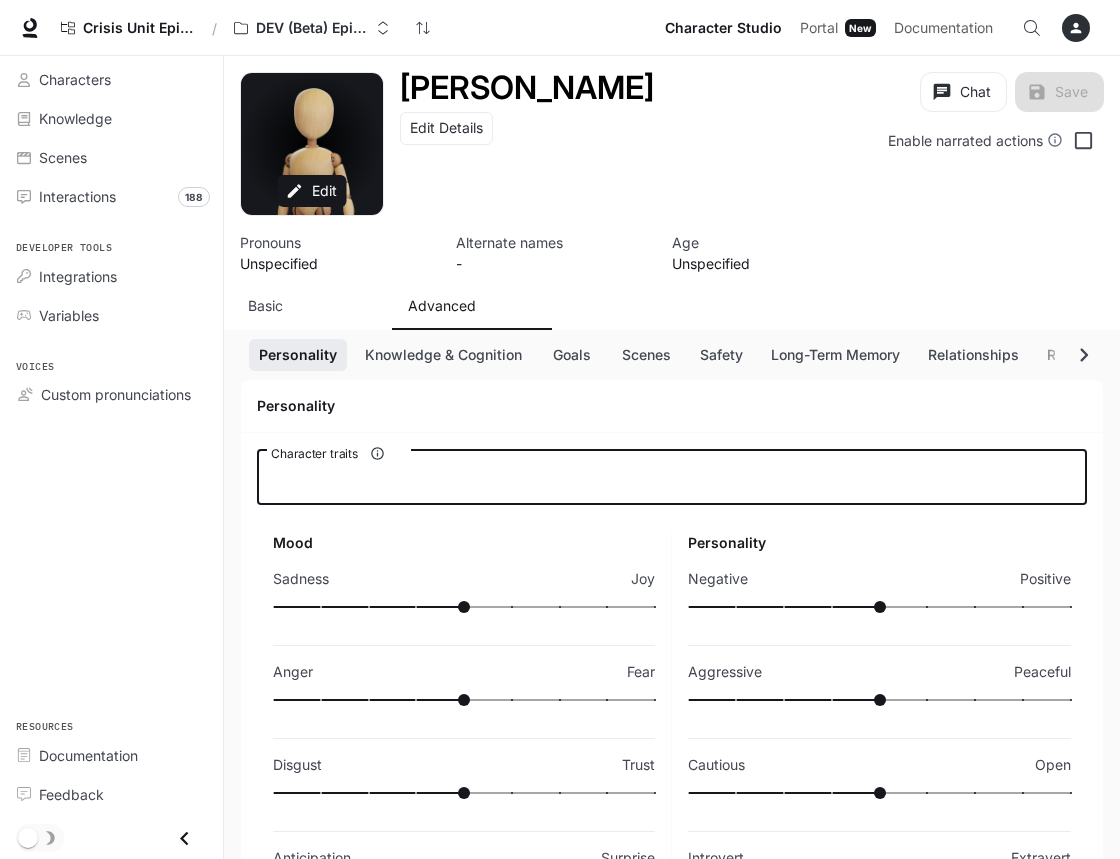 click on "Personality" at bounding box center (672, 406) 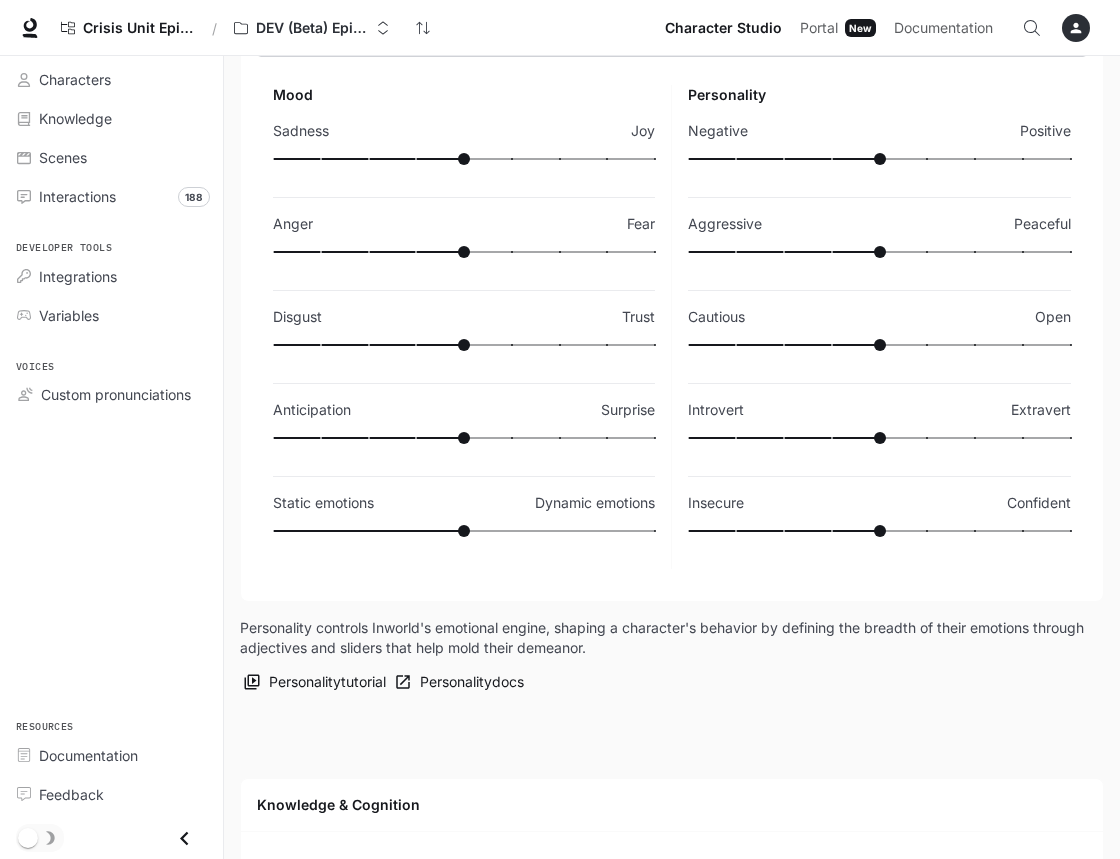 scroll, scrollTop: 0, scrollLeft: 0, axis: both 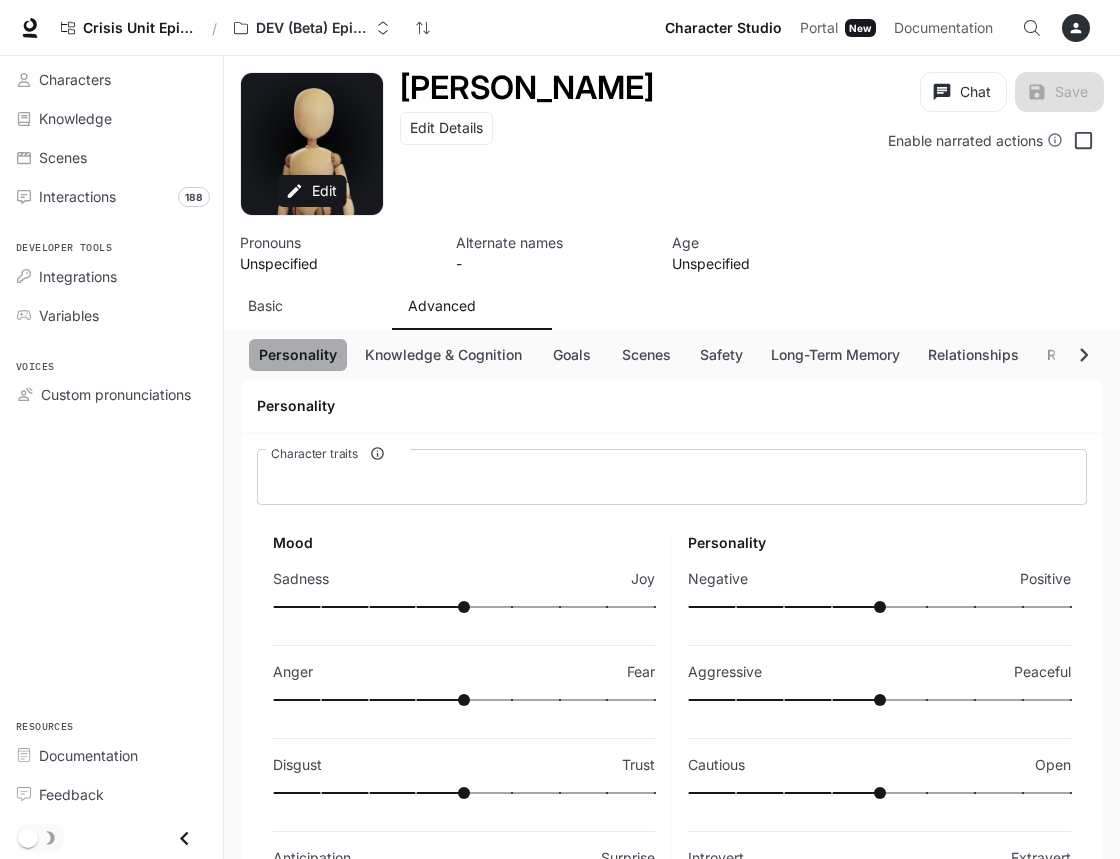 click on "Personality" at bounding box center [298, 355] 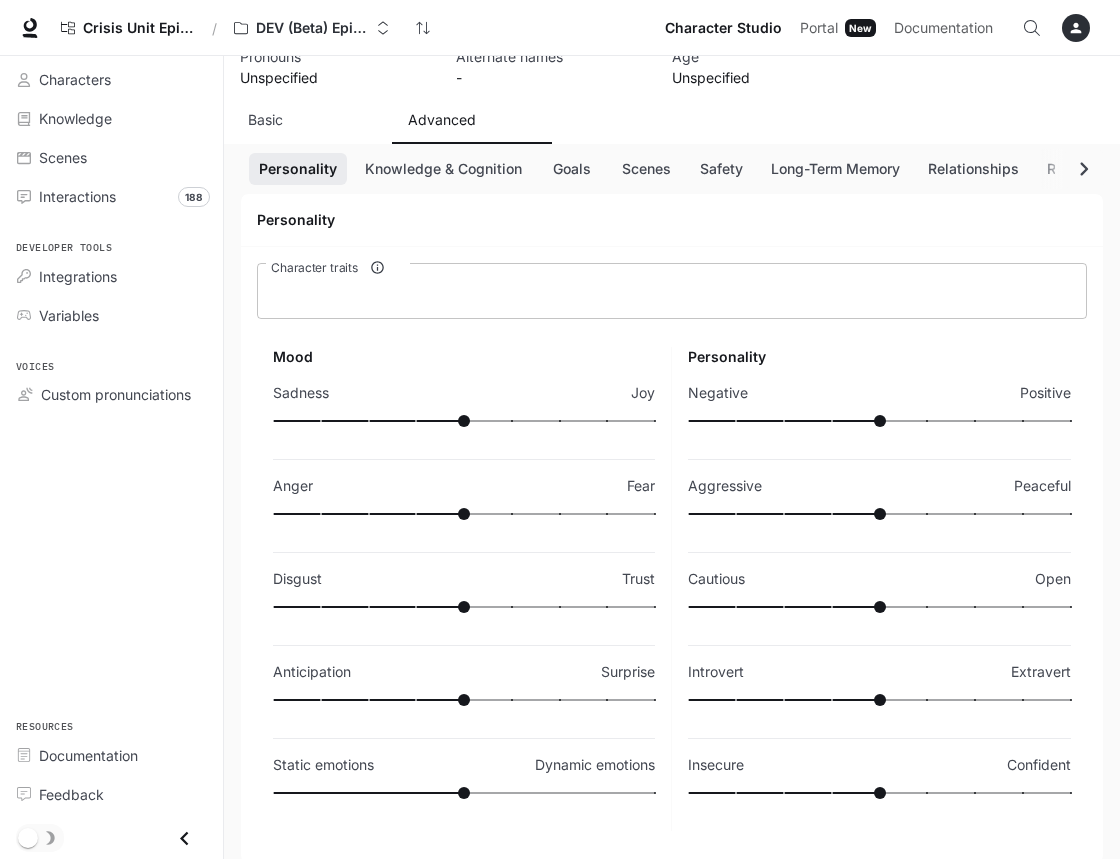 scroll, scrollTop: 202, scrollLeft: 0, axis: vertical 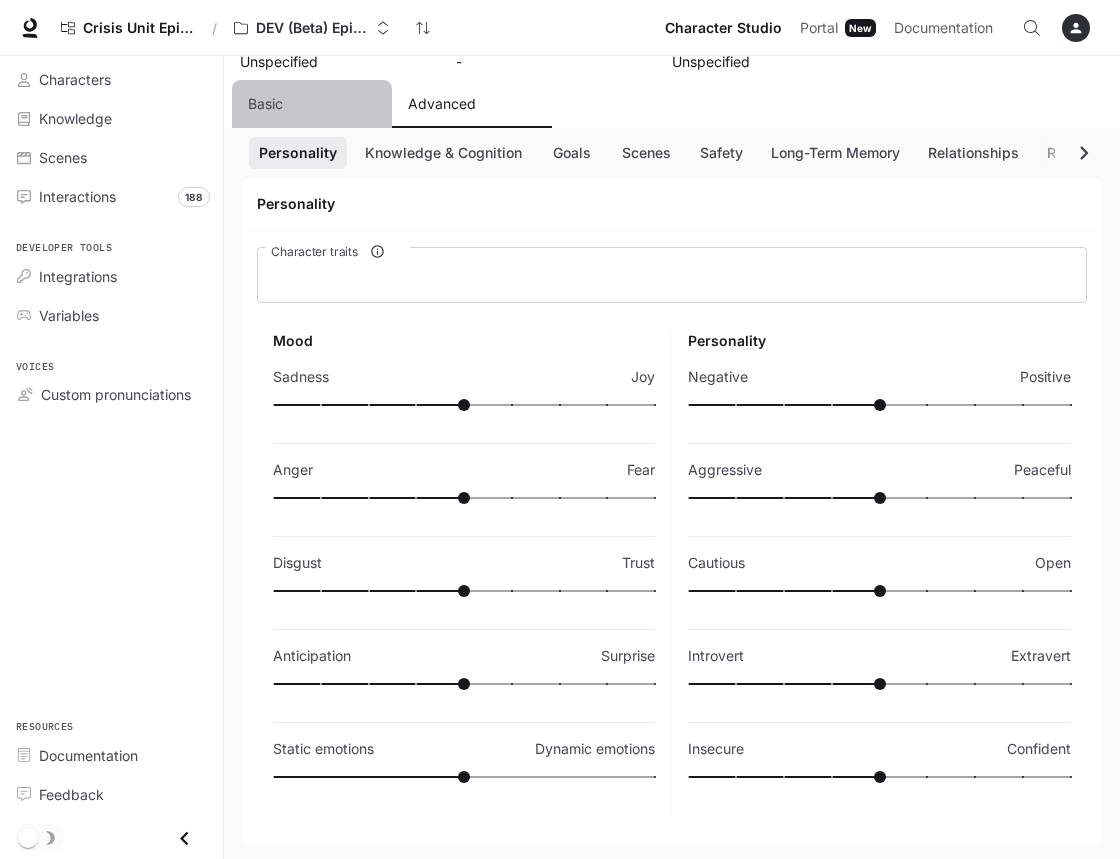 click on "Basic" at bounding box center [312, 104] 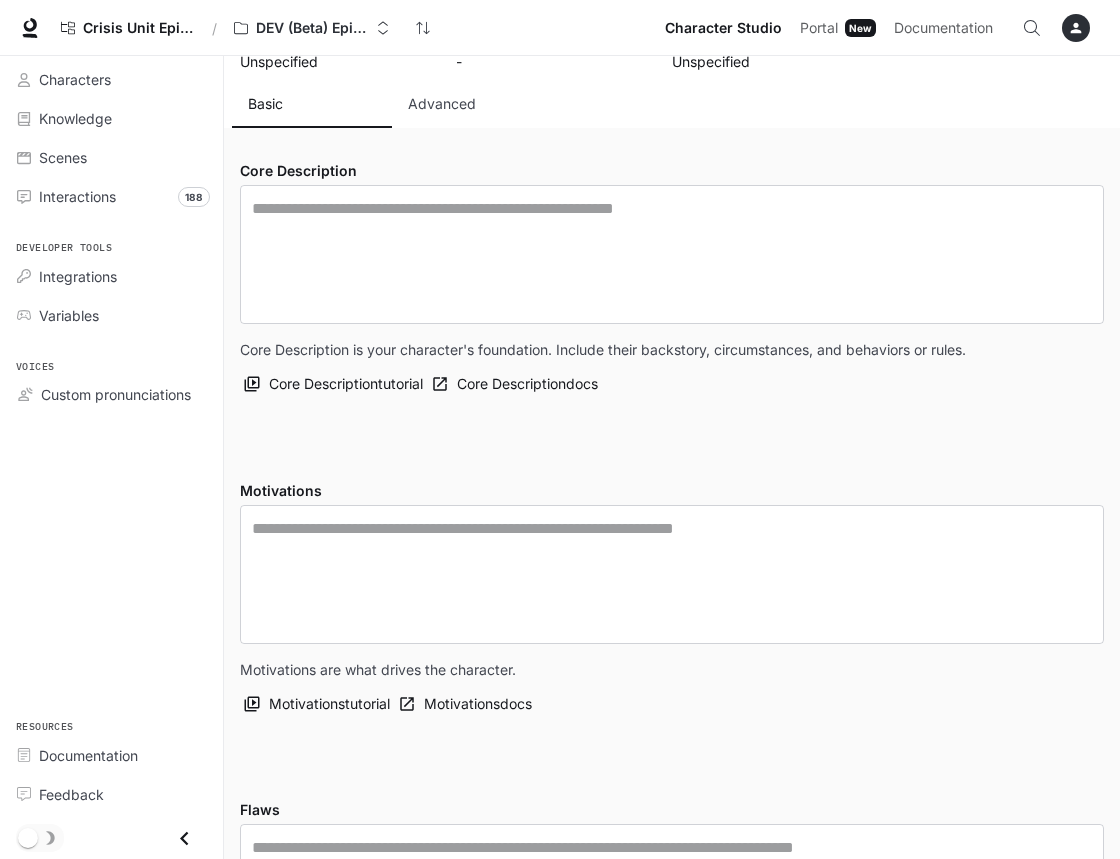 click on "Basic" at bounding box center (312, 104) 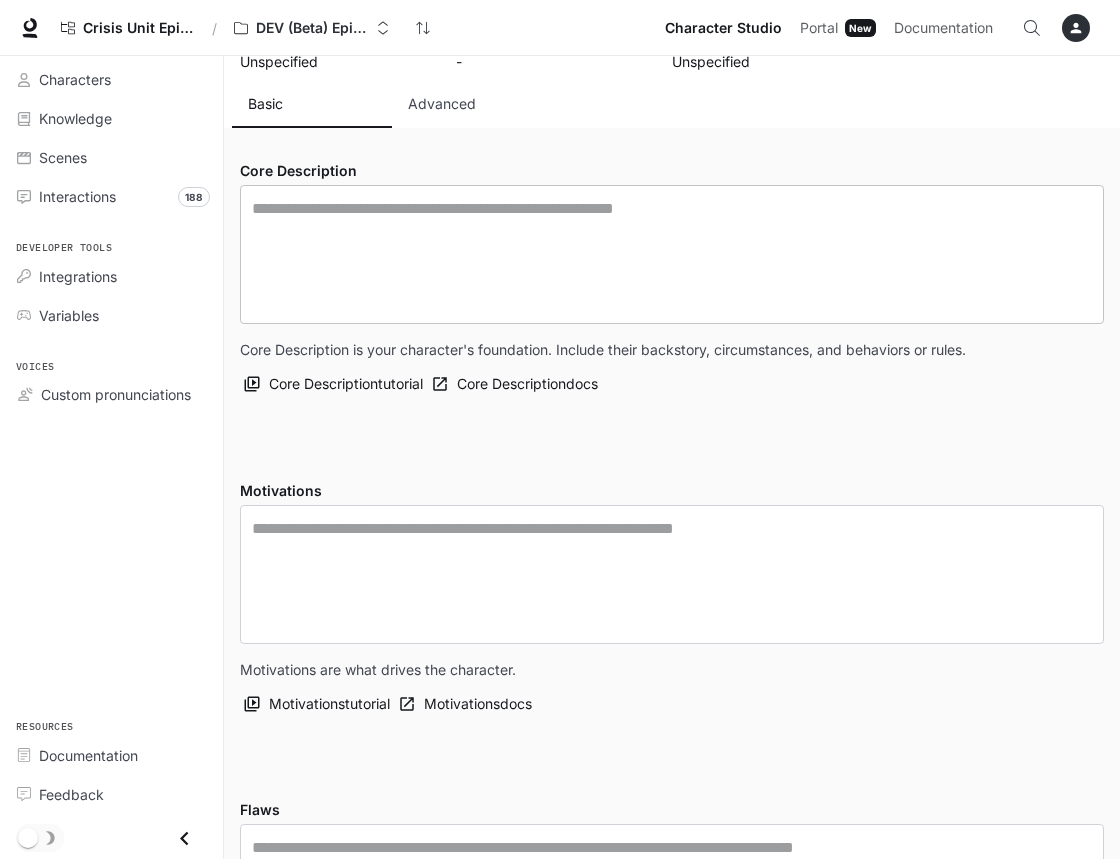 type on "**********" 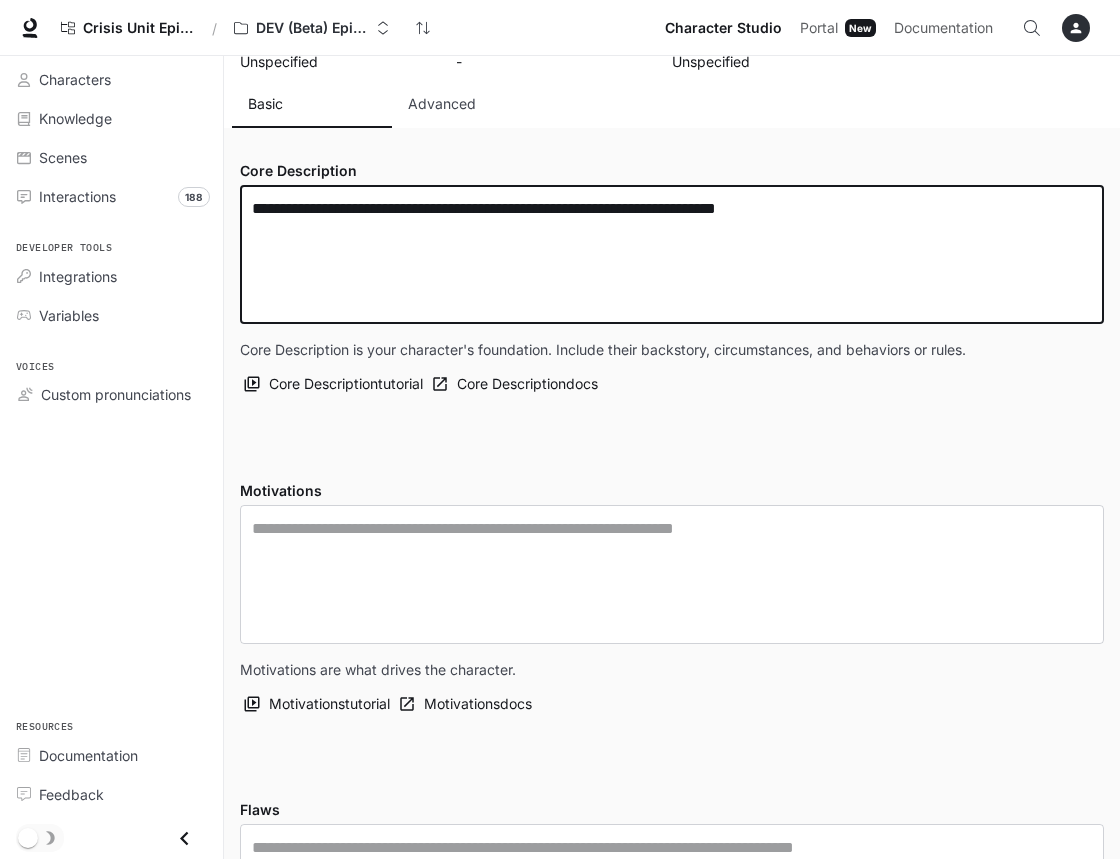 type on "**********" 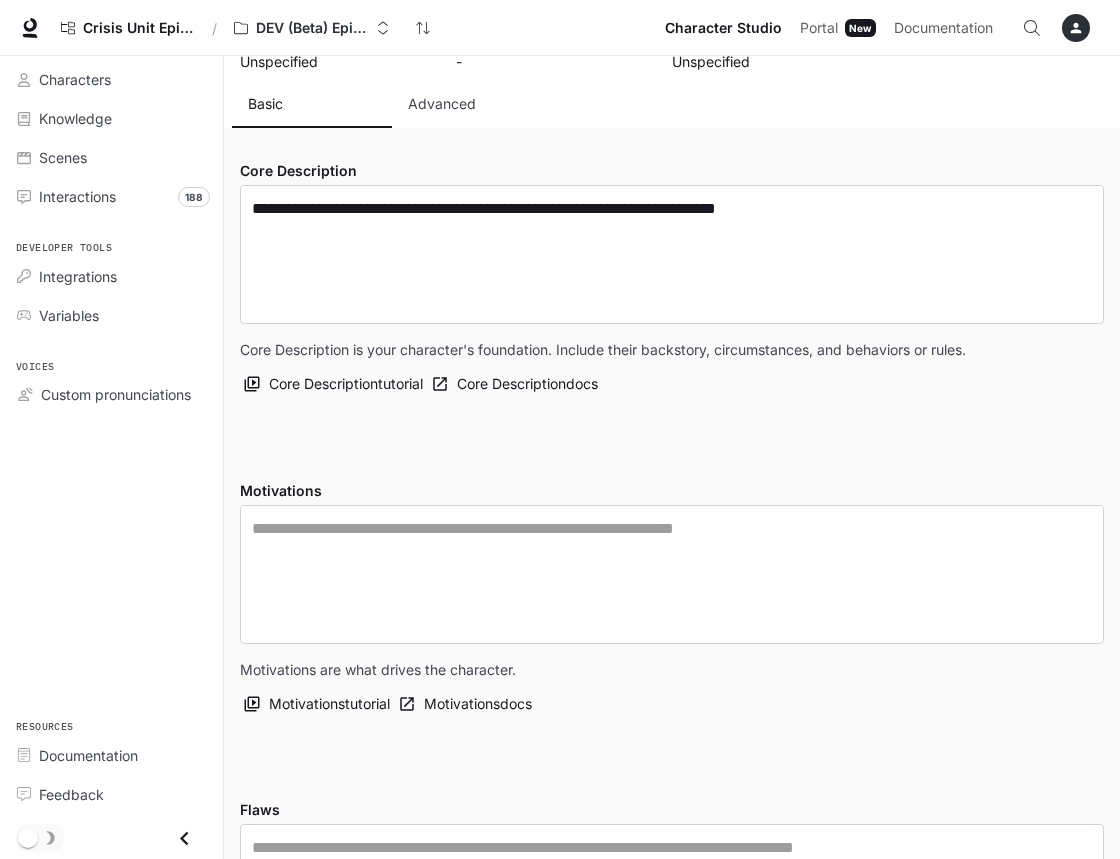 click on "Core Description is your character's foundation. Include their backstory, circumstances, and behaviors or rules. Core Description  tutorial Core Description  docs" at bounding box center (672, 370) 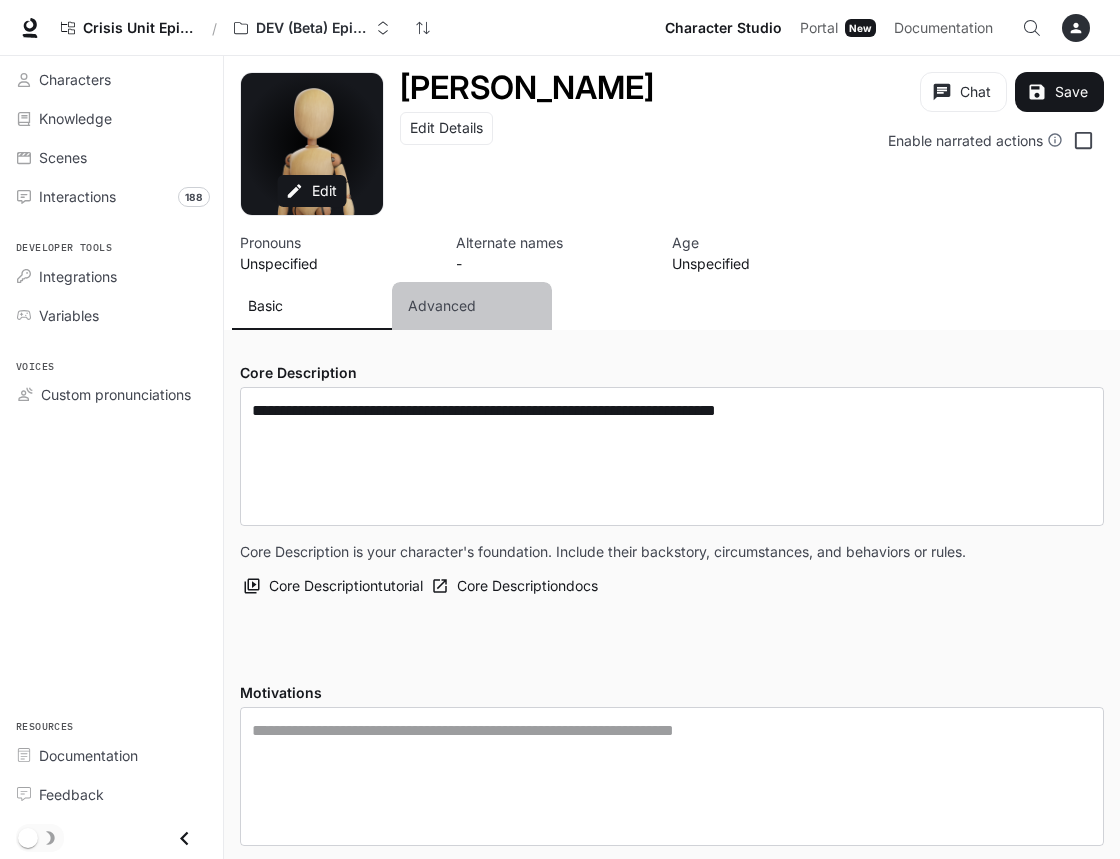 click on "Advanced" at bounding box center (472, 306) 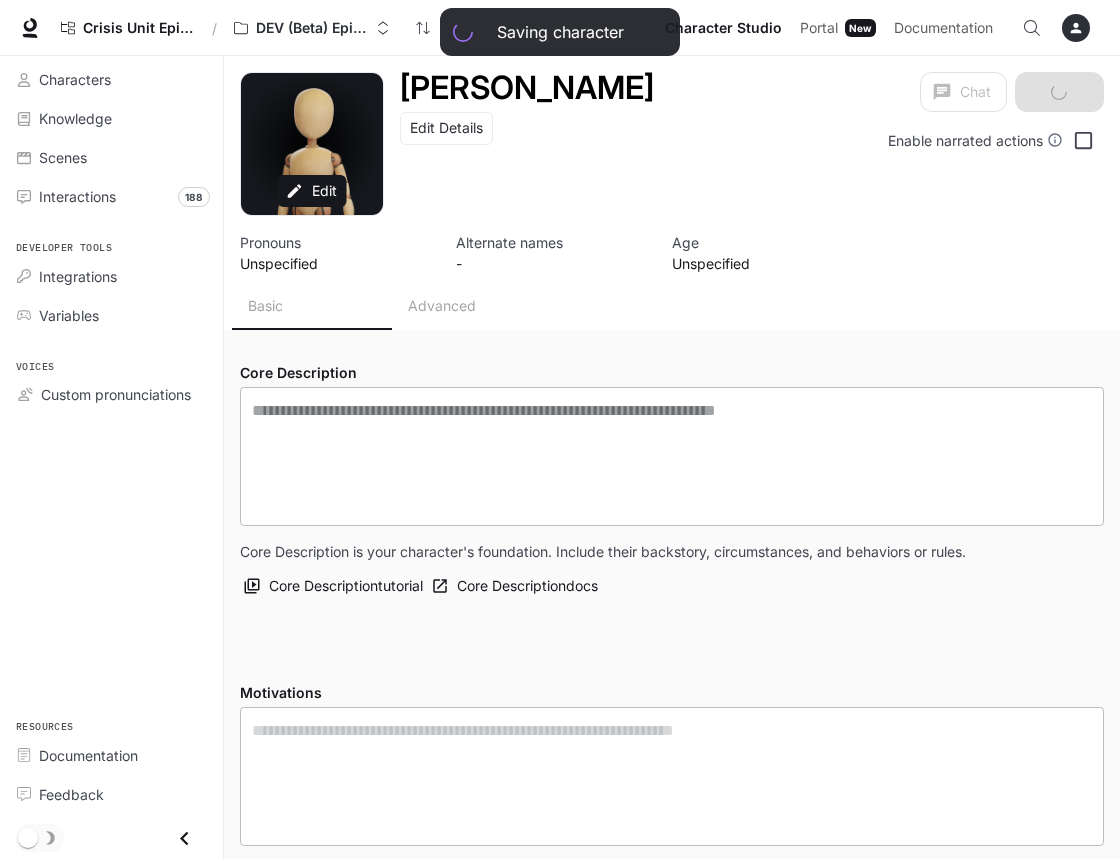 click on "Basic Advanced" at bounding box center (448, 306) 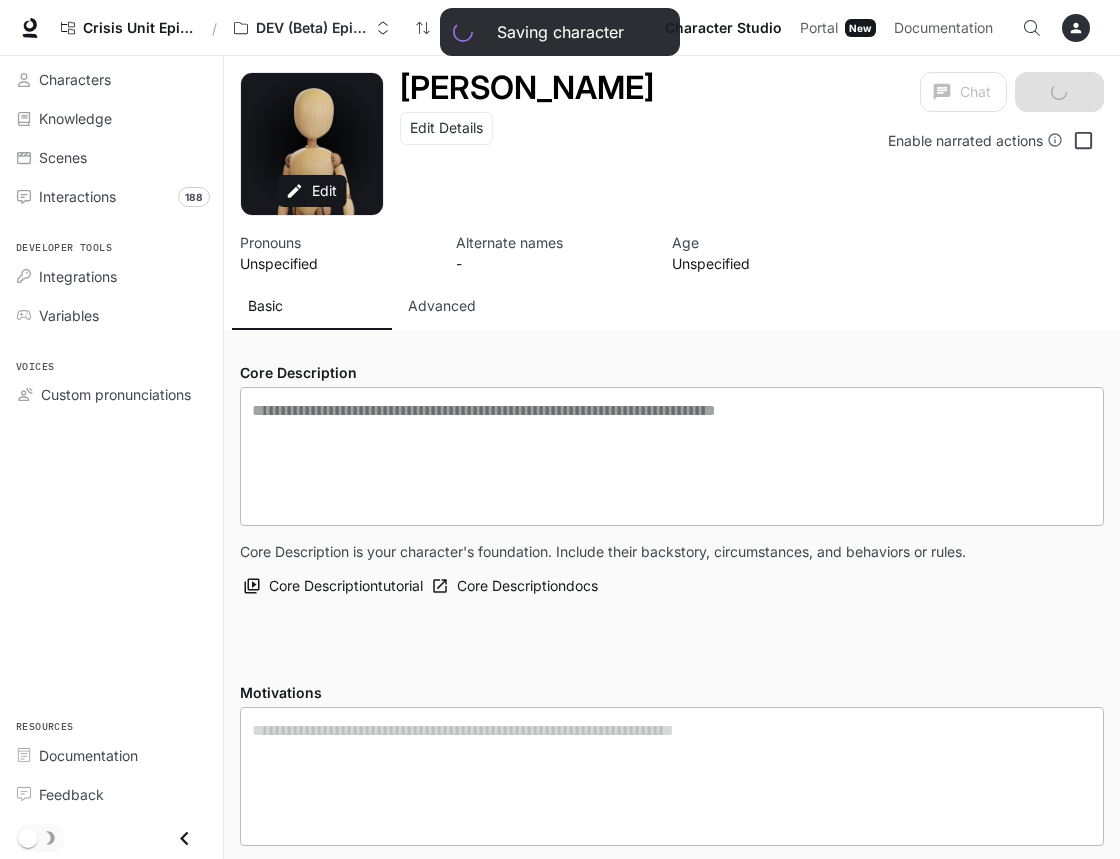 click on "**********" at bounding box center [672, 1534] 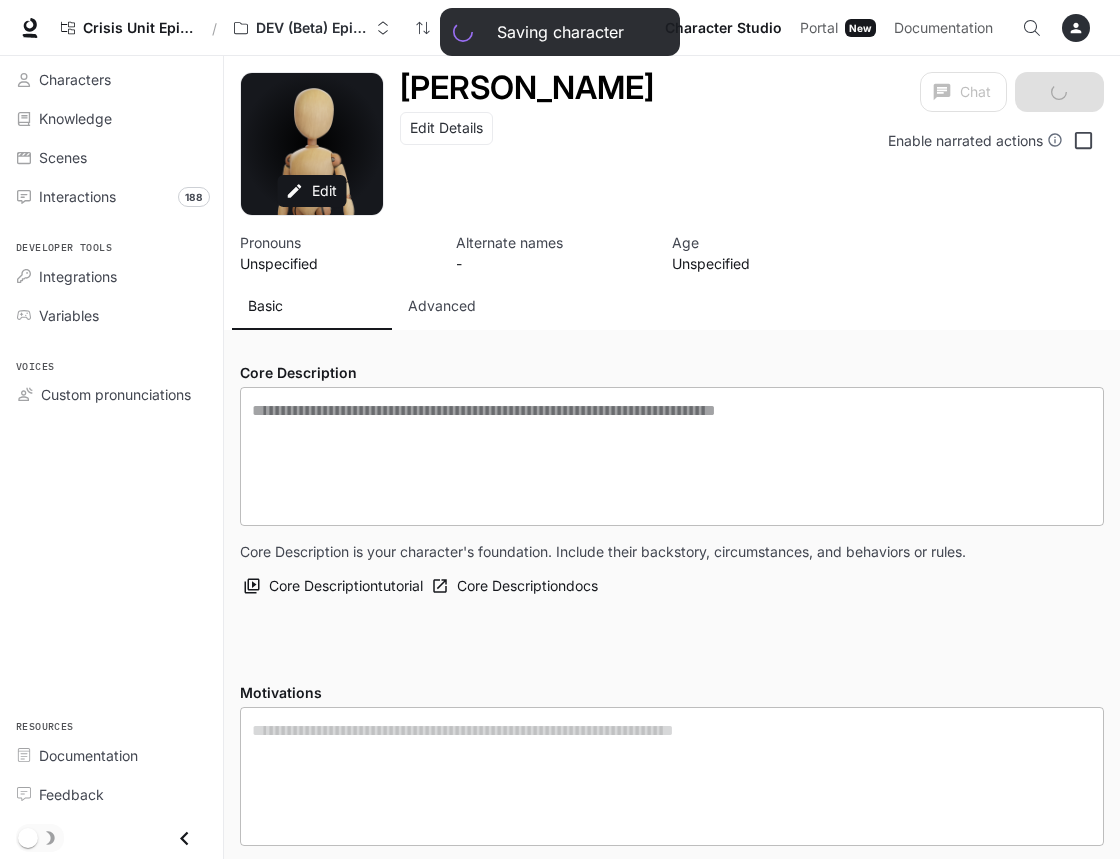 click on "**********" at bounding box center (672, 1534) 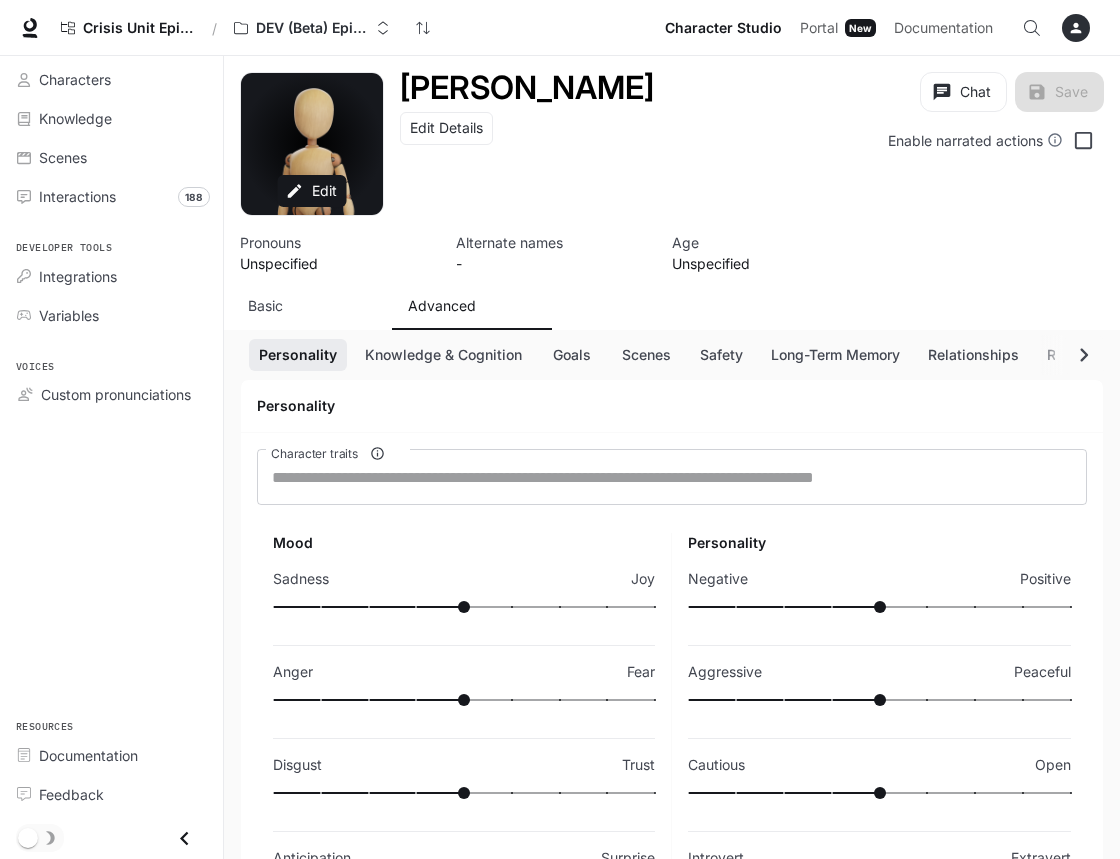 click on "Mood Sadness Joy Anger Fear Disgust Trust Anticipation Surprise Static emotions Dynamic emotions 0.5" at bounding box center (464, 775) 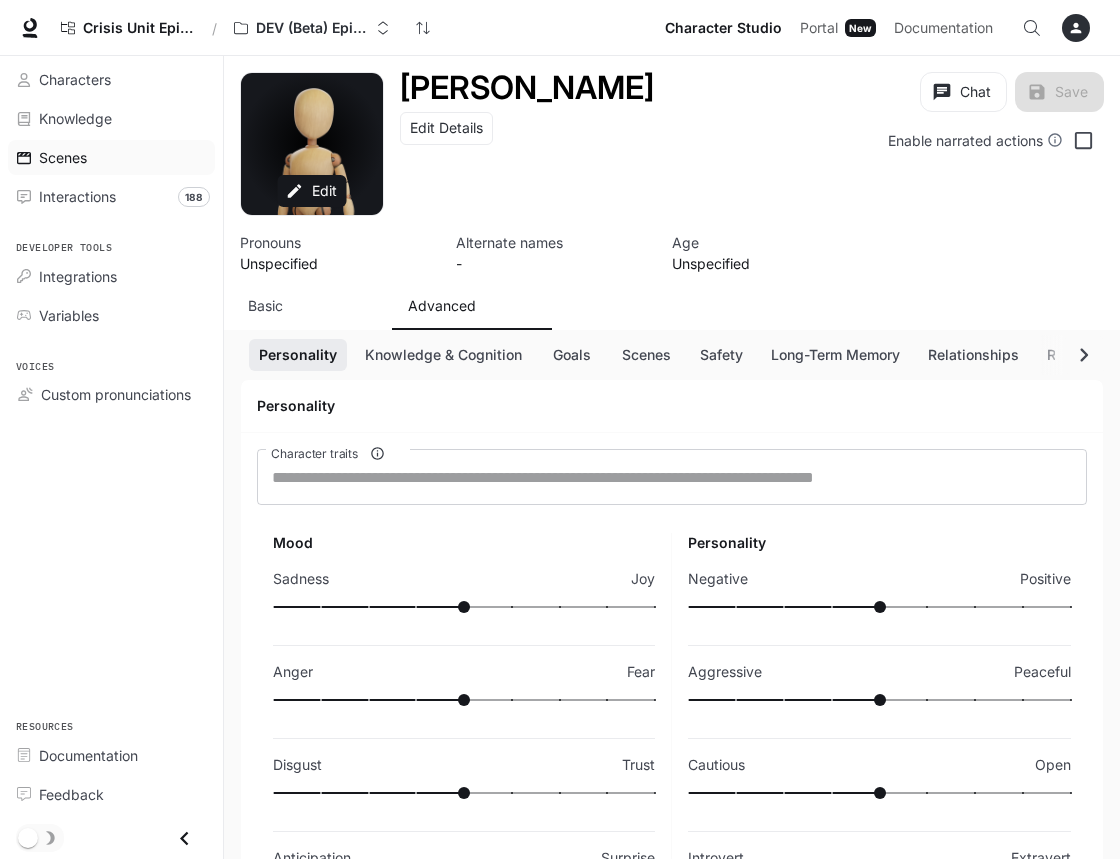 click on "Scenes" at bounding box center (63, 157) 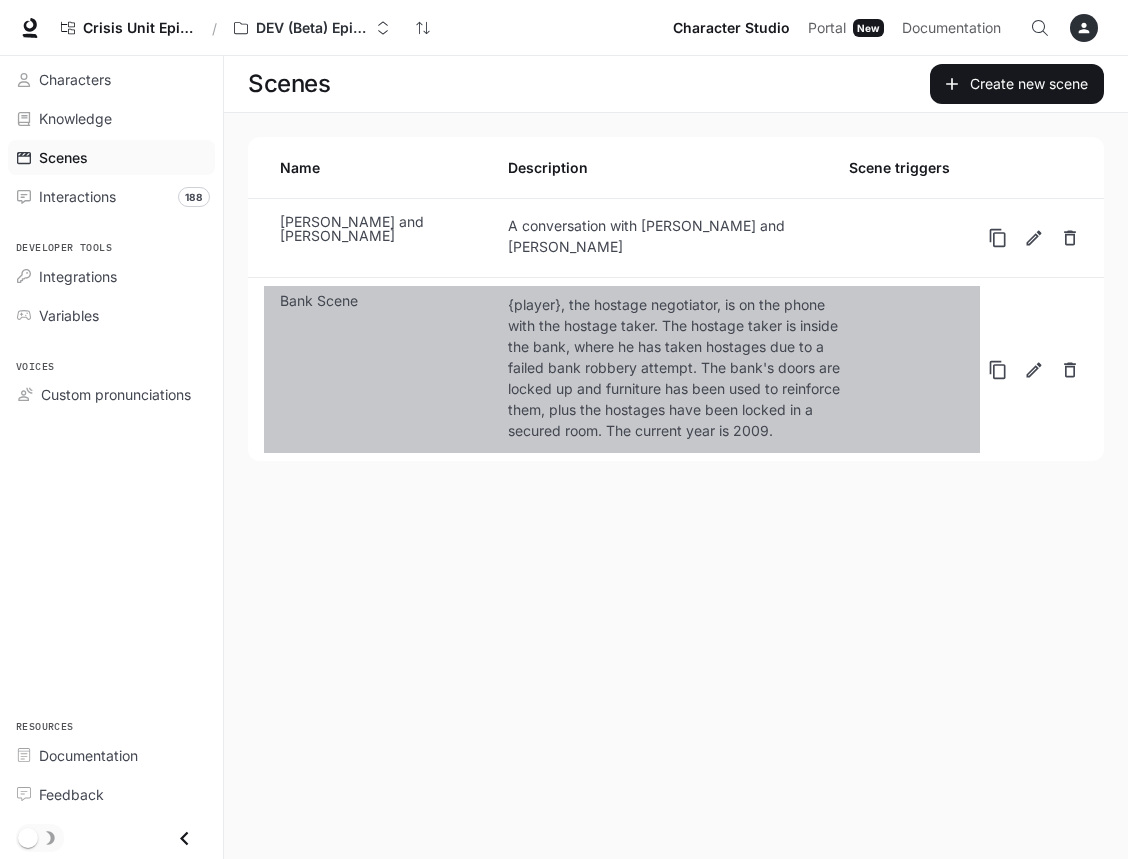 click on "Bank Scene {player}, the hostage negotiator, is on the phone with the hostage taker. The hostage taker is inside the bank, where he has taken hostages due to a failed bank robbery attempt. The bank's doors are locked up and furniture has been used to reinforce them, plus the hostages have been locked in a secured room. The current year is 2009." at bounding box center [622, 369] 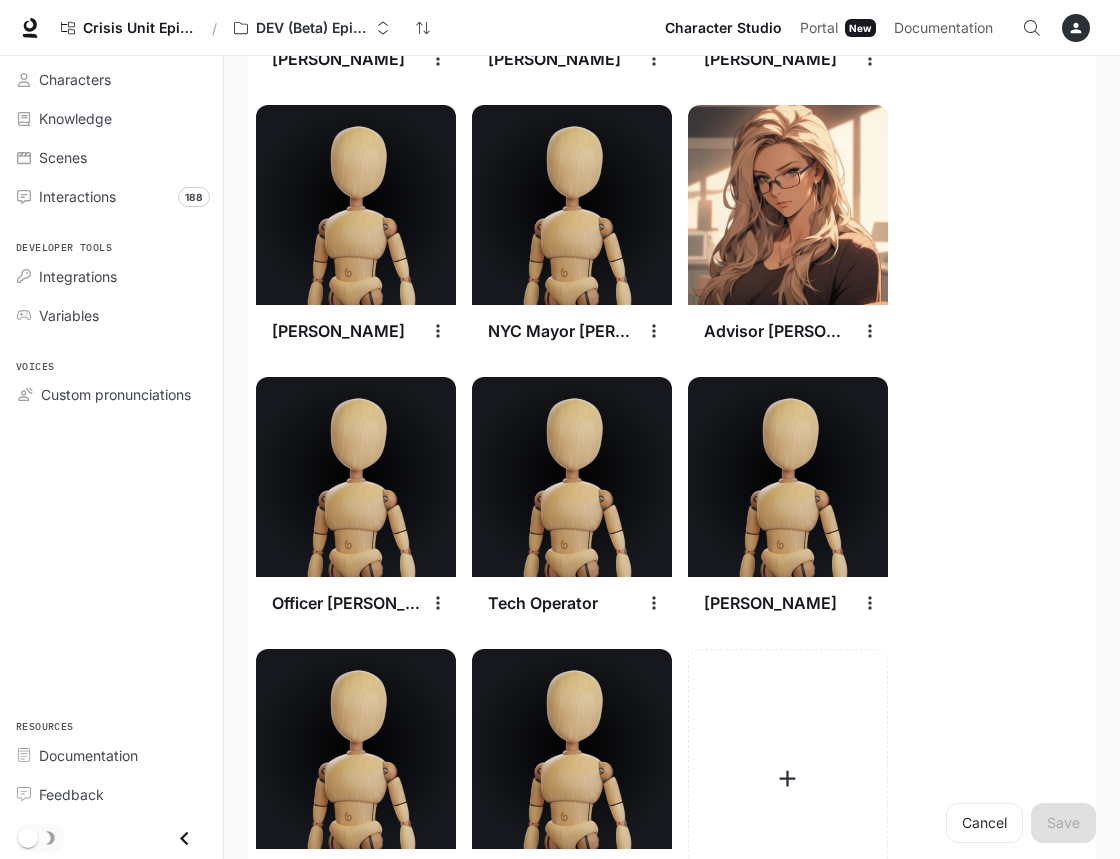 scroll, scrollTop: 2130, scrollLeft: 0, axis: vertical 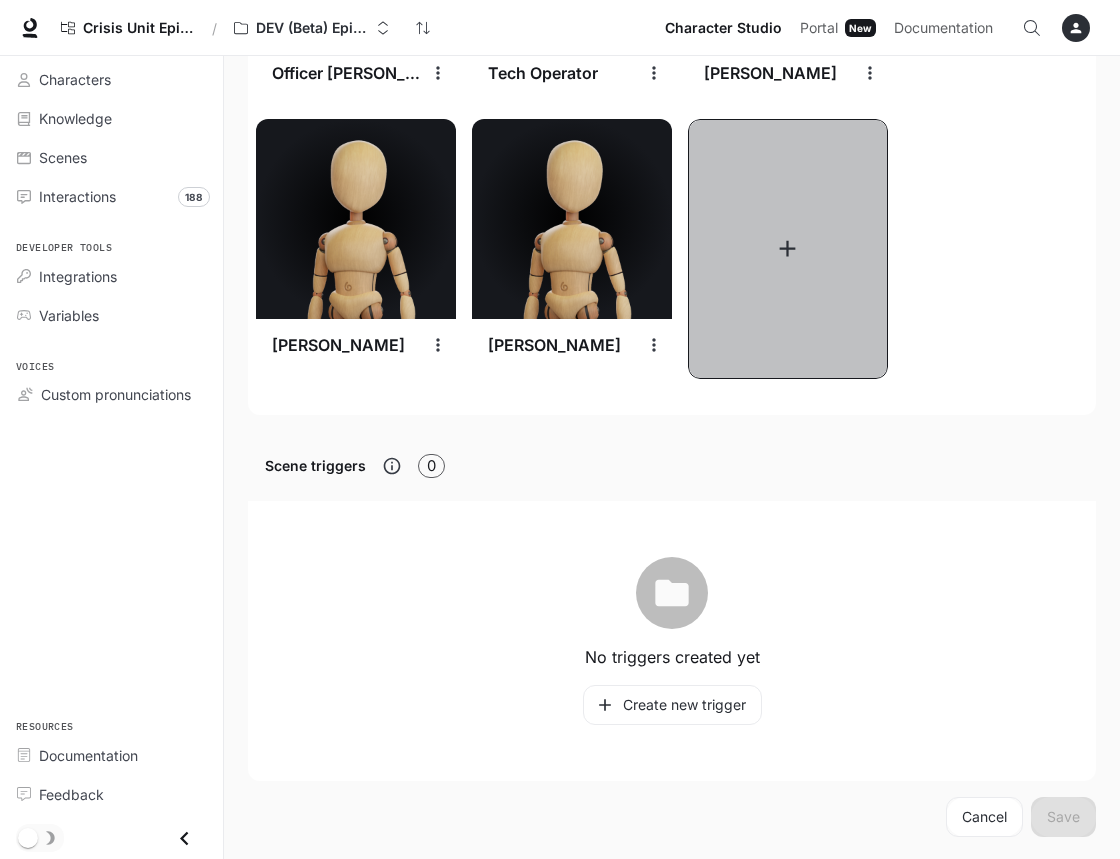 click at bounding box center [788, 249] 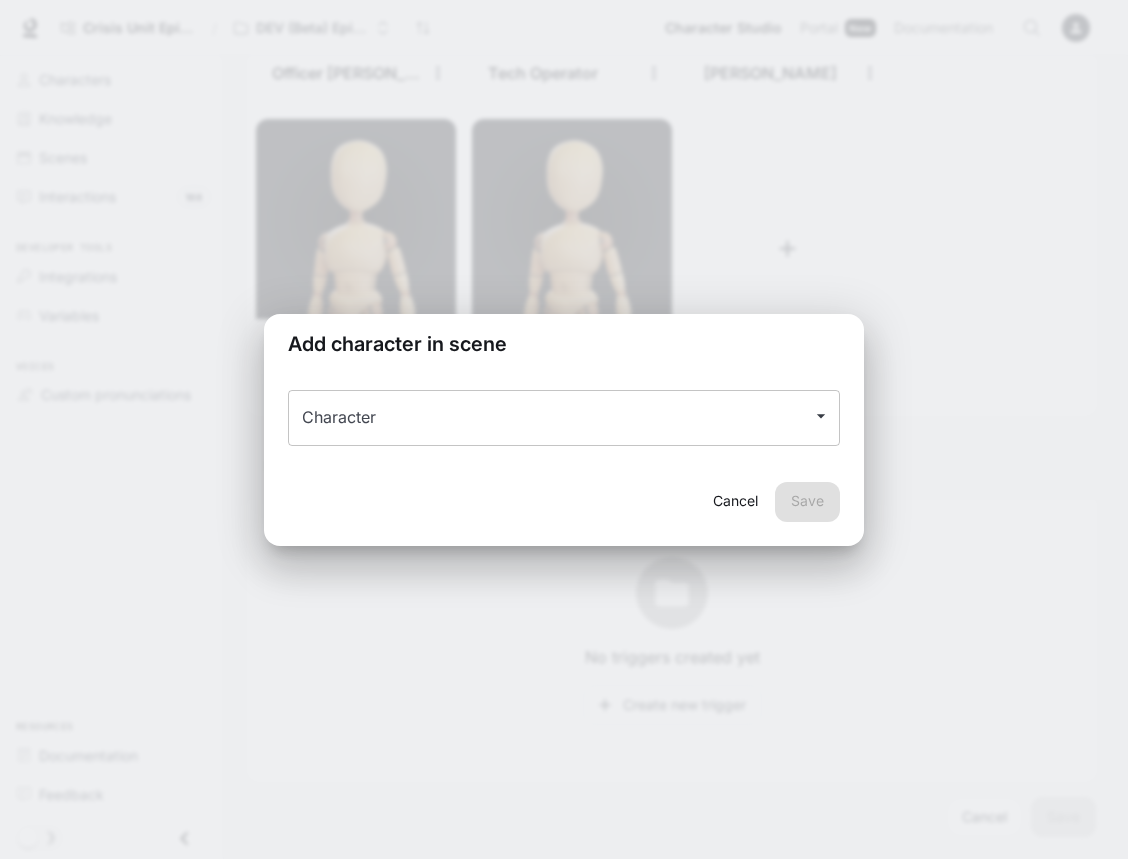 click on "Character" at bounding box center (549, 418) 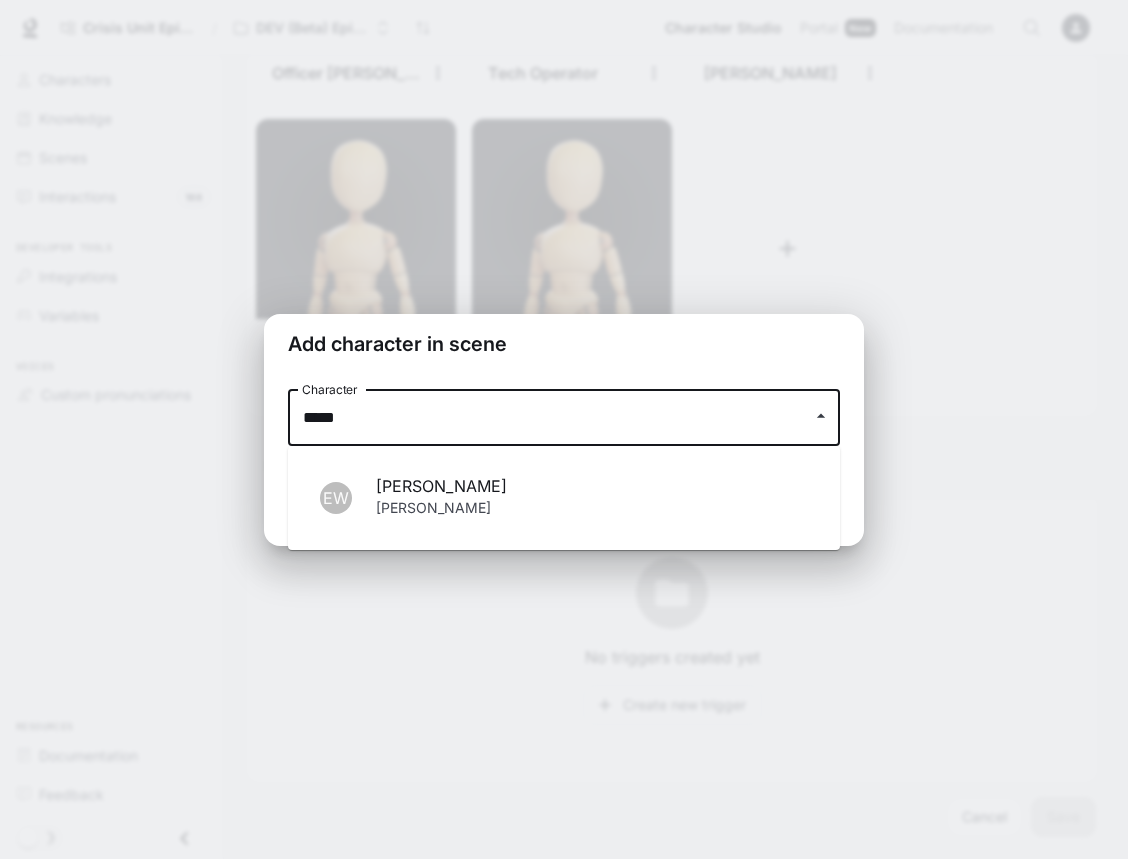 click on "[PERSON_NAME]" at bounding box center [592, 486] 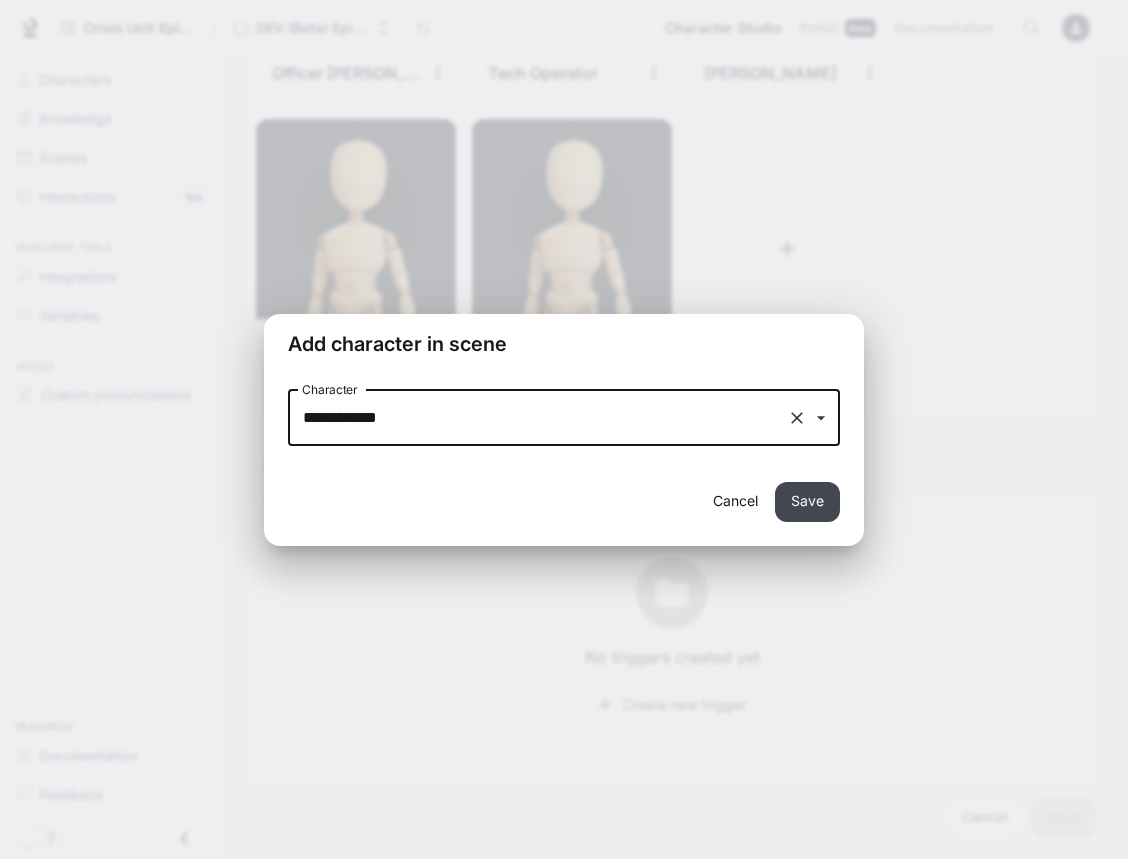 type on "**********" 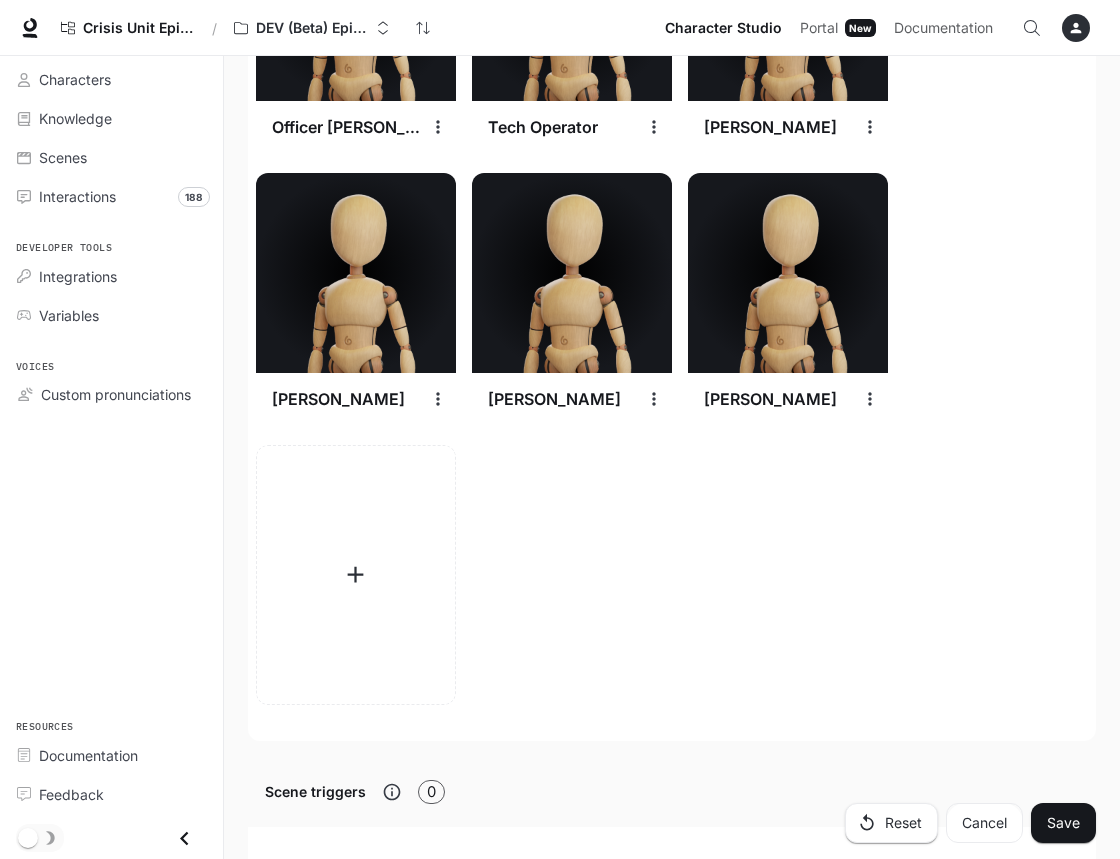 scroll, scrollTop: 2030, scrollLeft: 0, axis: vertical 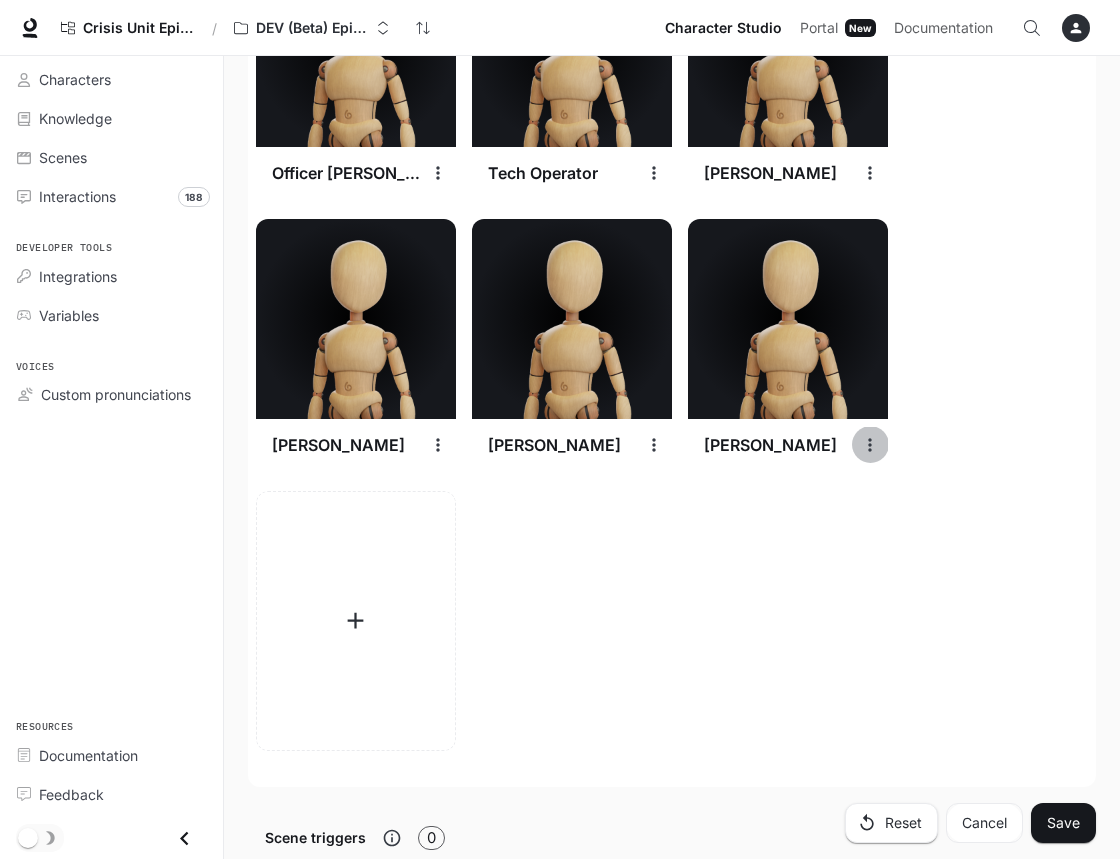 click at bounding box center [870, 445] 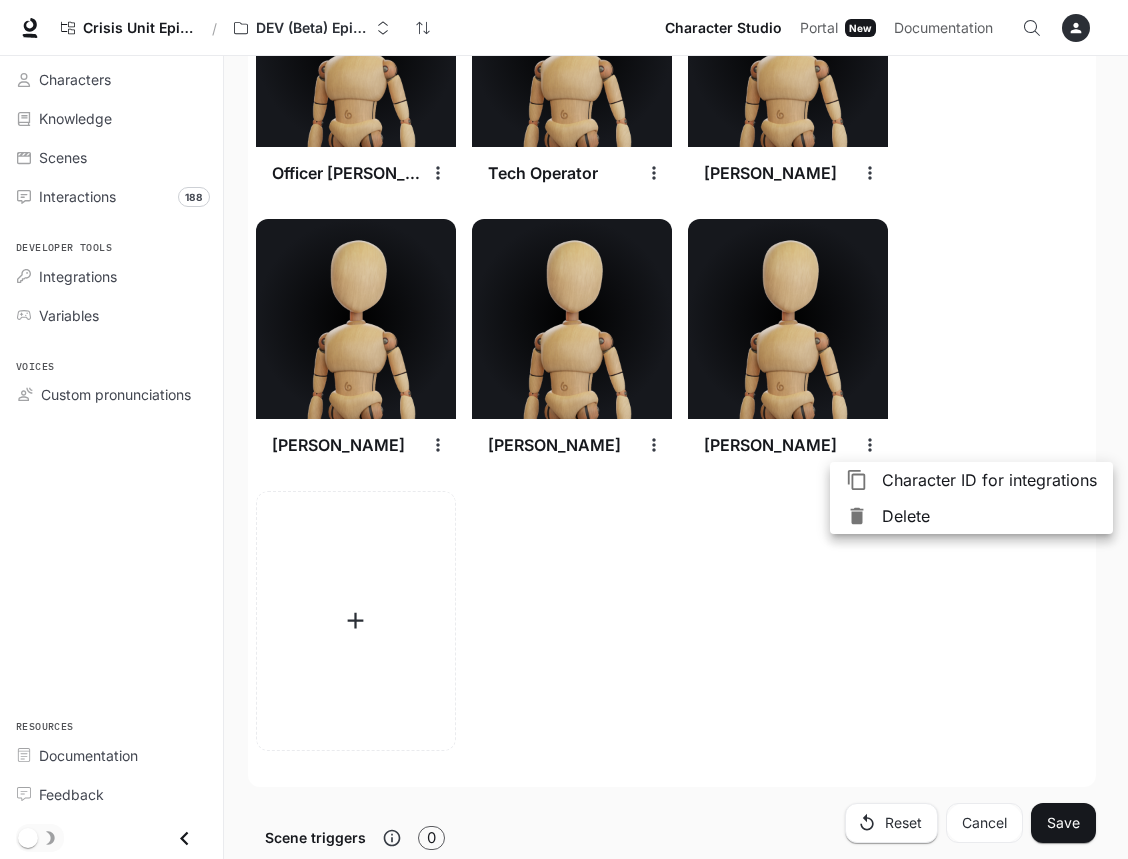 click at bounding box center (564, 429) 